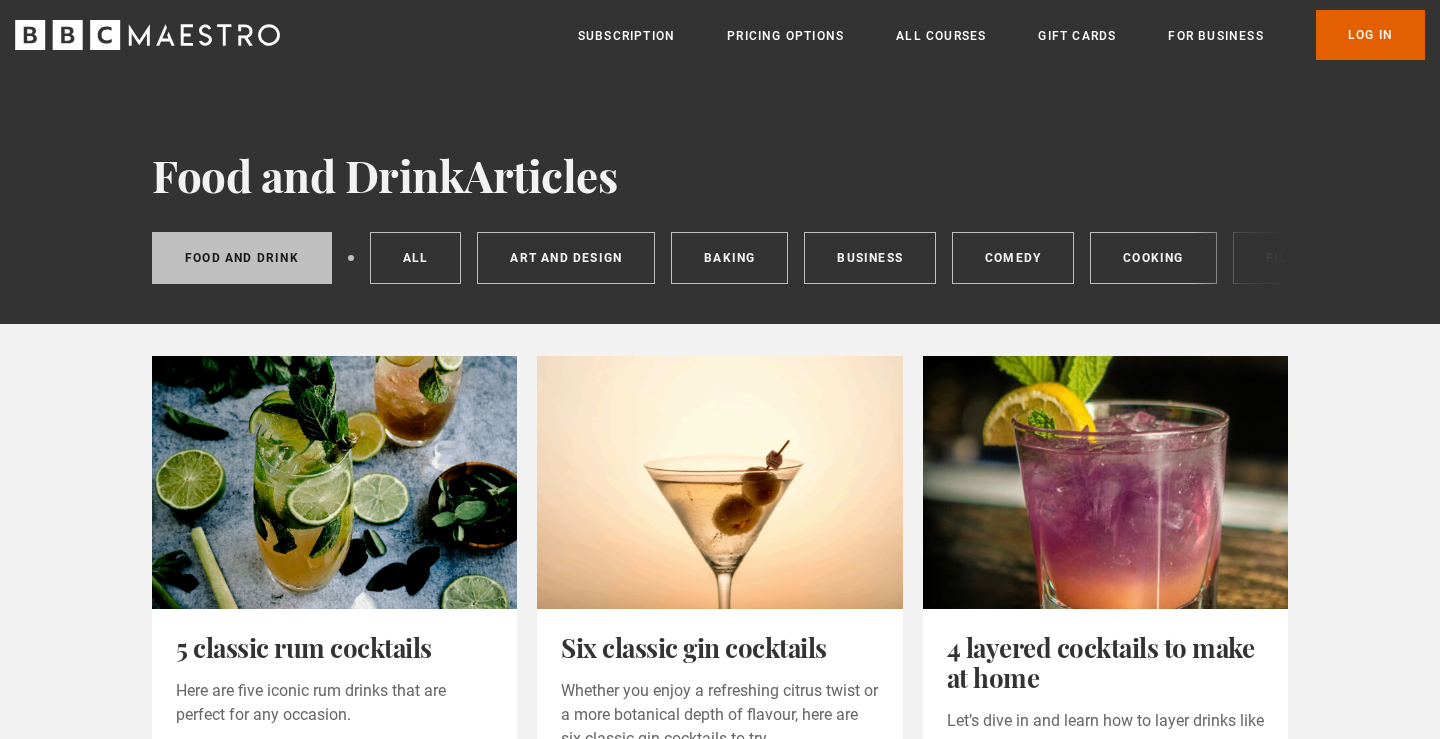 scroll, scrollTop: 0, scrollLeft: 0, axis: both 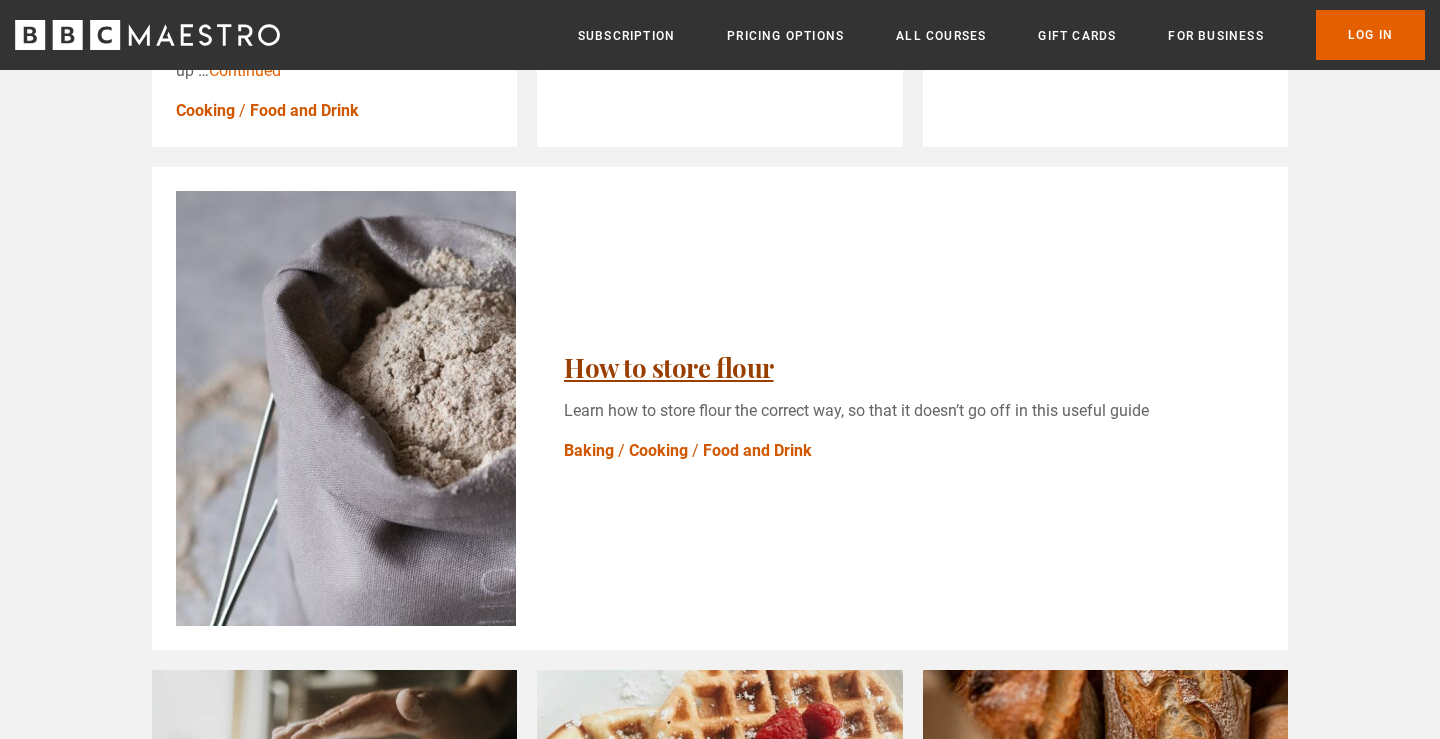 click on "How to store flour" at bounding box center [669, 367] 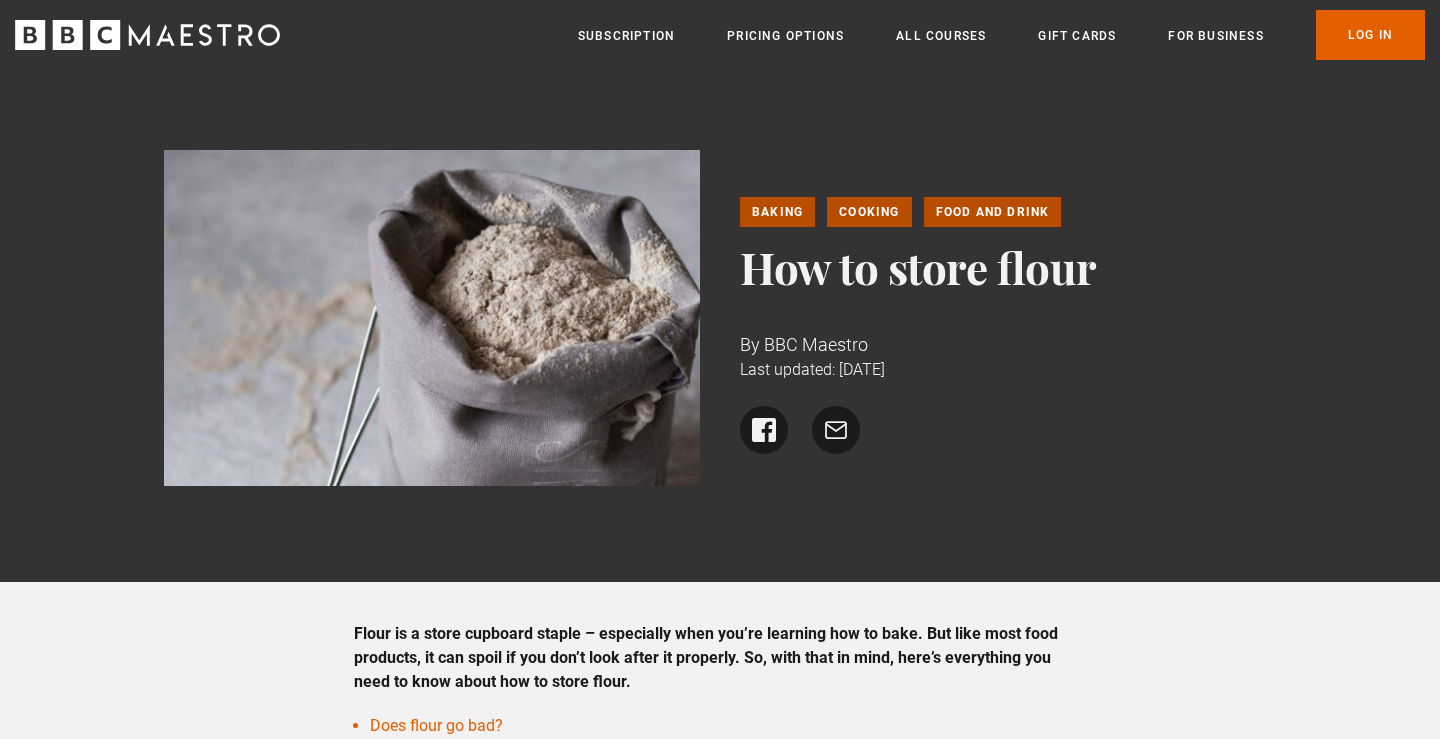 scroll, scrollTop: 0, scrollLeft: 0, axis: both 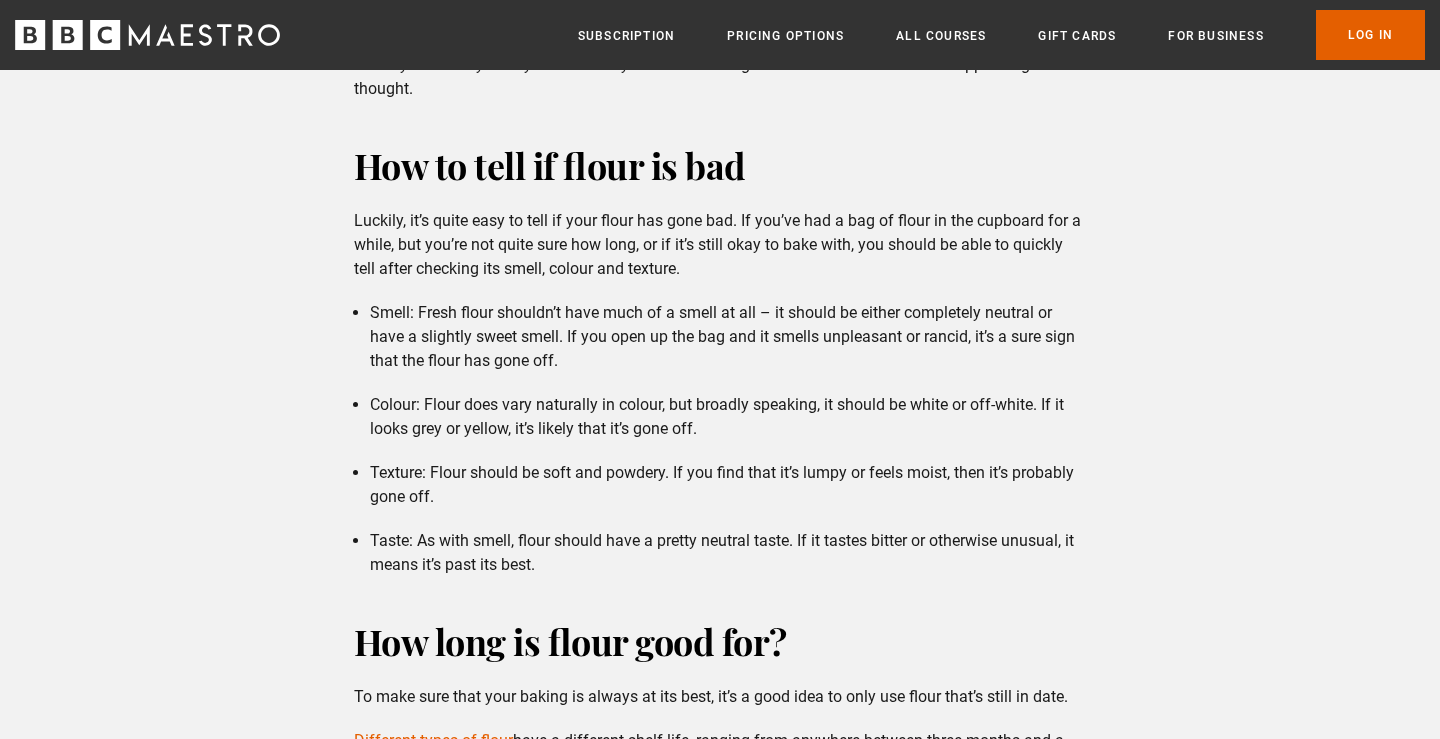 click on "Flour is a store cupboard staple – especially when you’re learning how to bake. But like most food products, it can spoil if you don’t look after it properly. So, with that in mind, here’s everything you need to know about how to store flour.
Does flour go bad?
How to tell if flour is bad
How long is flour good for?
Best way to store flour
Storing flour in glass or plastic
Can you freeze flour?
Should you store flour in the refrigerator?
Storing flour in a cupboard
Does flour go bad?
In a word, yes. While it doesn’t go mouldy like bread or cheese, it still deteriorates in quality over time – meaning that it degrades to such an extent that you probably wouldn’t want to bake with it.
There are several factors that can affect the quality of your flour, but the most important one is how it’s stored. If flour is exposed to air and moisture, it can attract bacteria, mould and insects." at bounding box center (720, 1769) 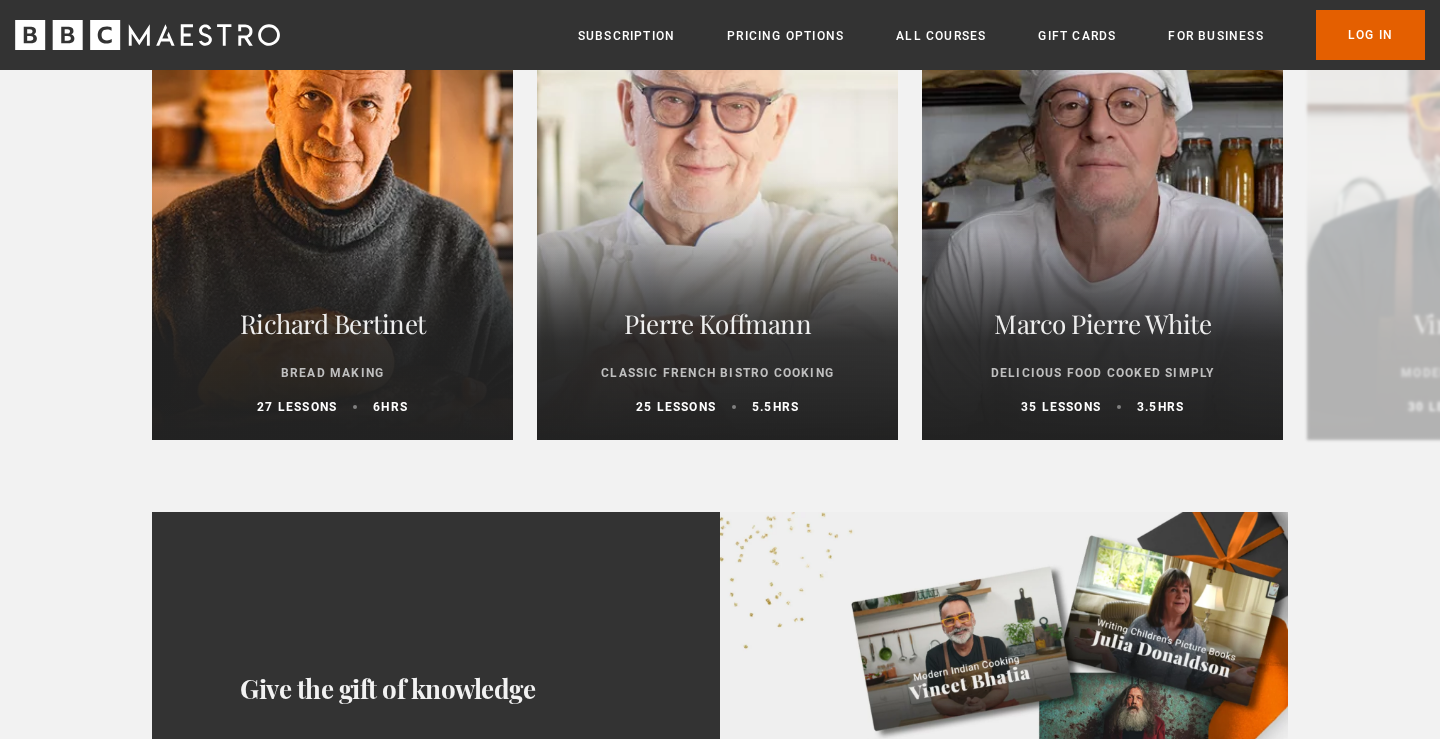 scroll, scrollTop: 4320, scrollLeft: 0, axis: vertical 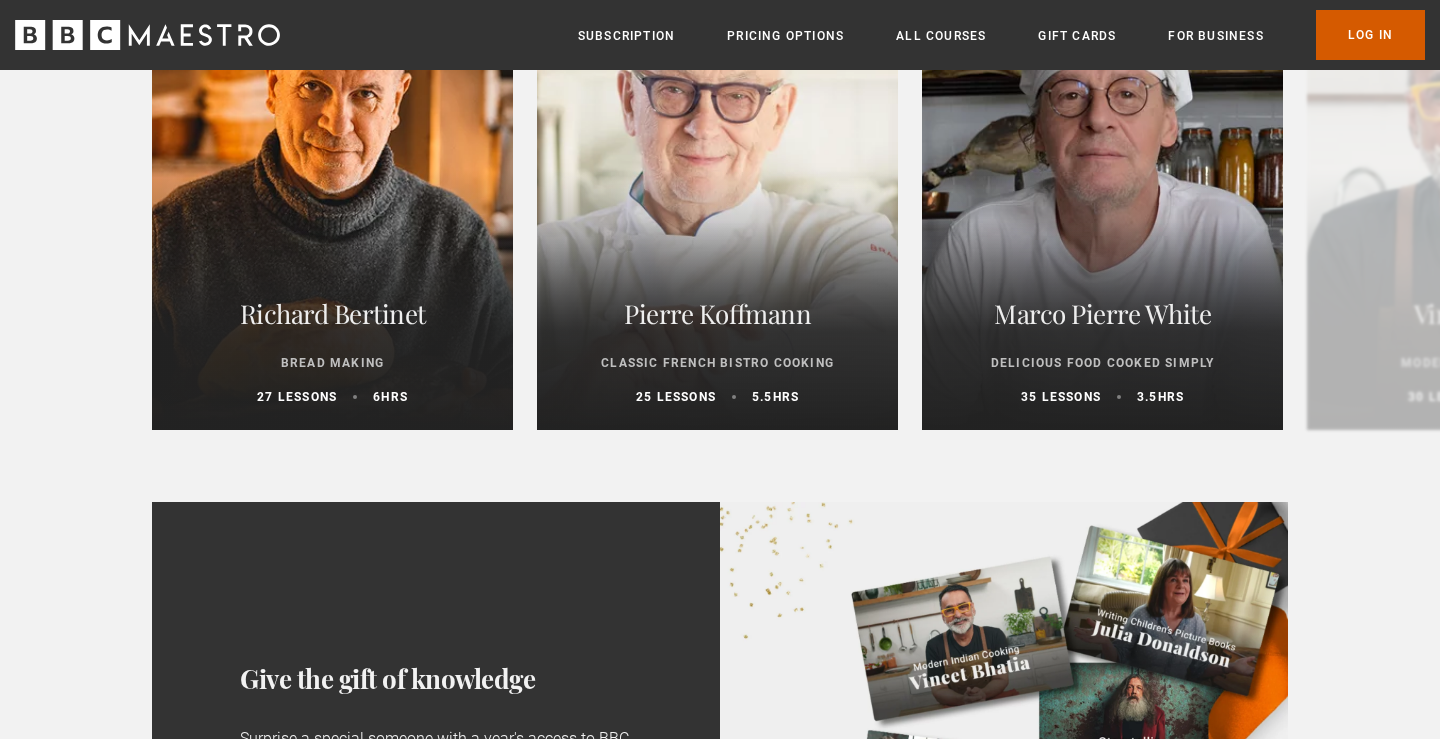 click on "Log In" at bounding box center (1370, 35) 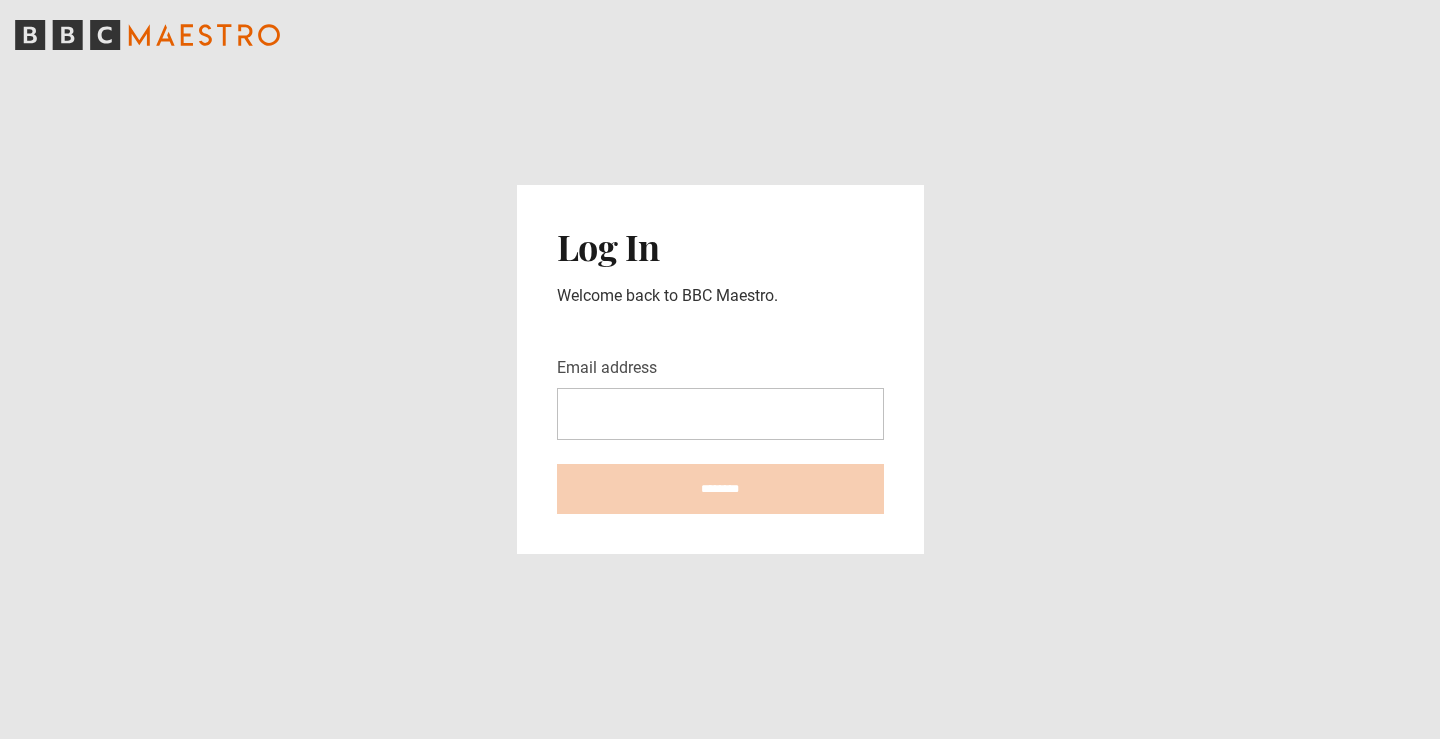 scroll, scrollTop: 0, scrollLeft: 0, axis: both 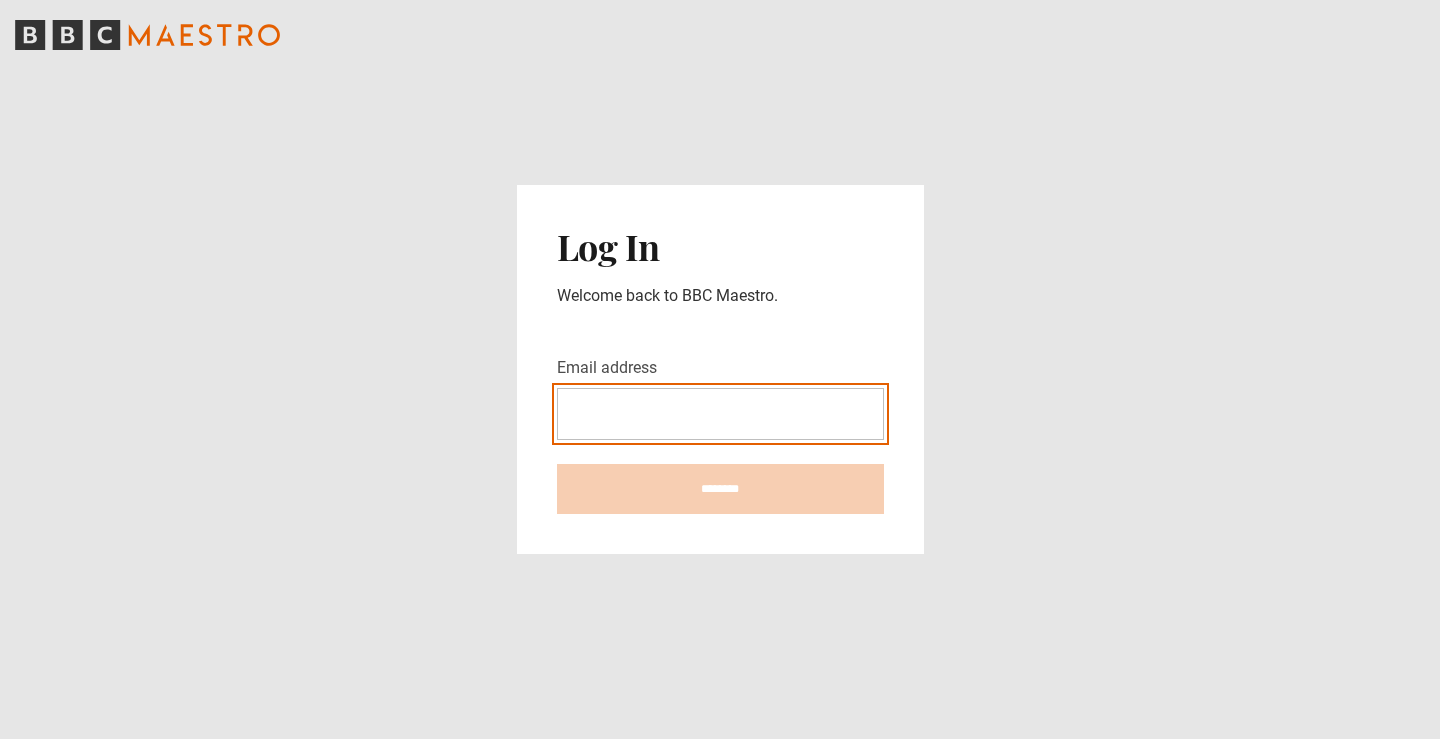 type on "**********" 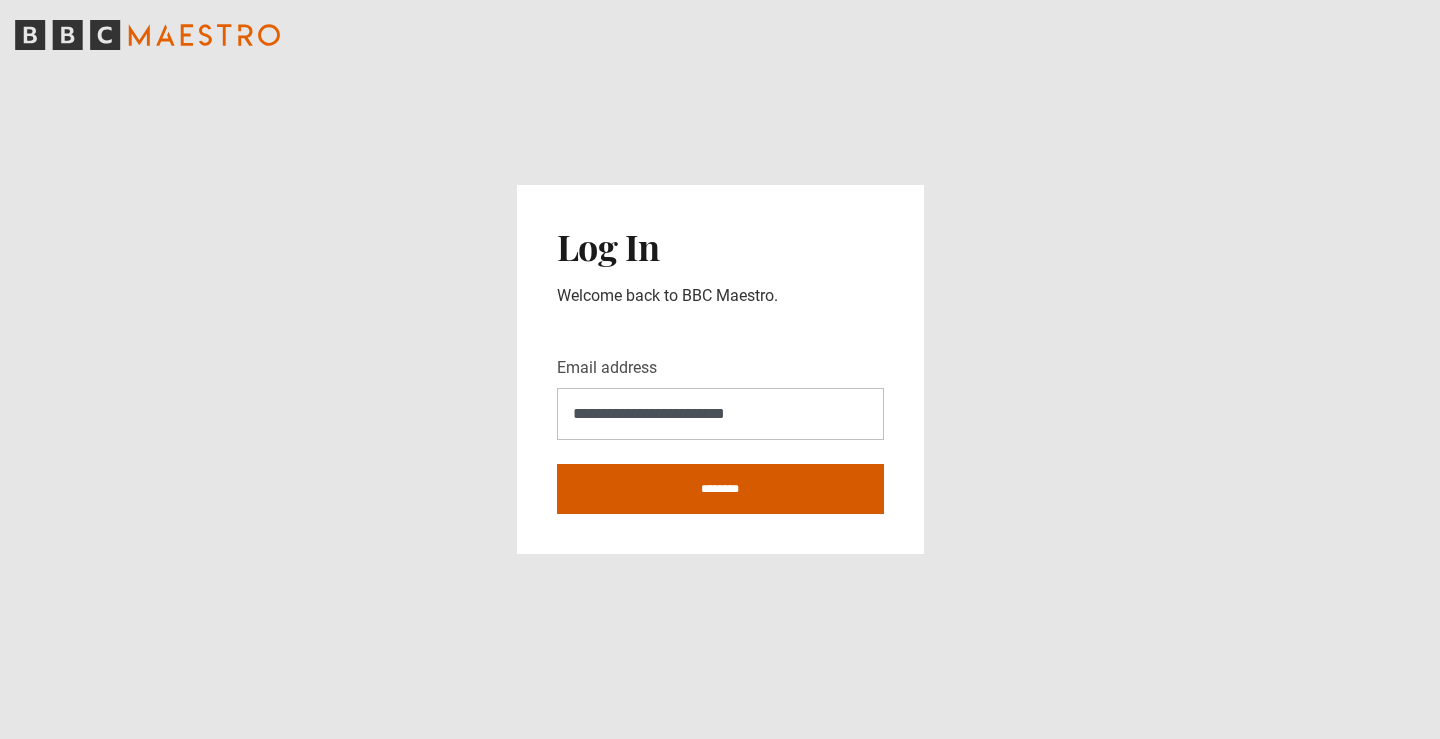 click on "********" at bounding box center [720, 489] 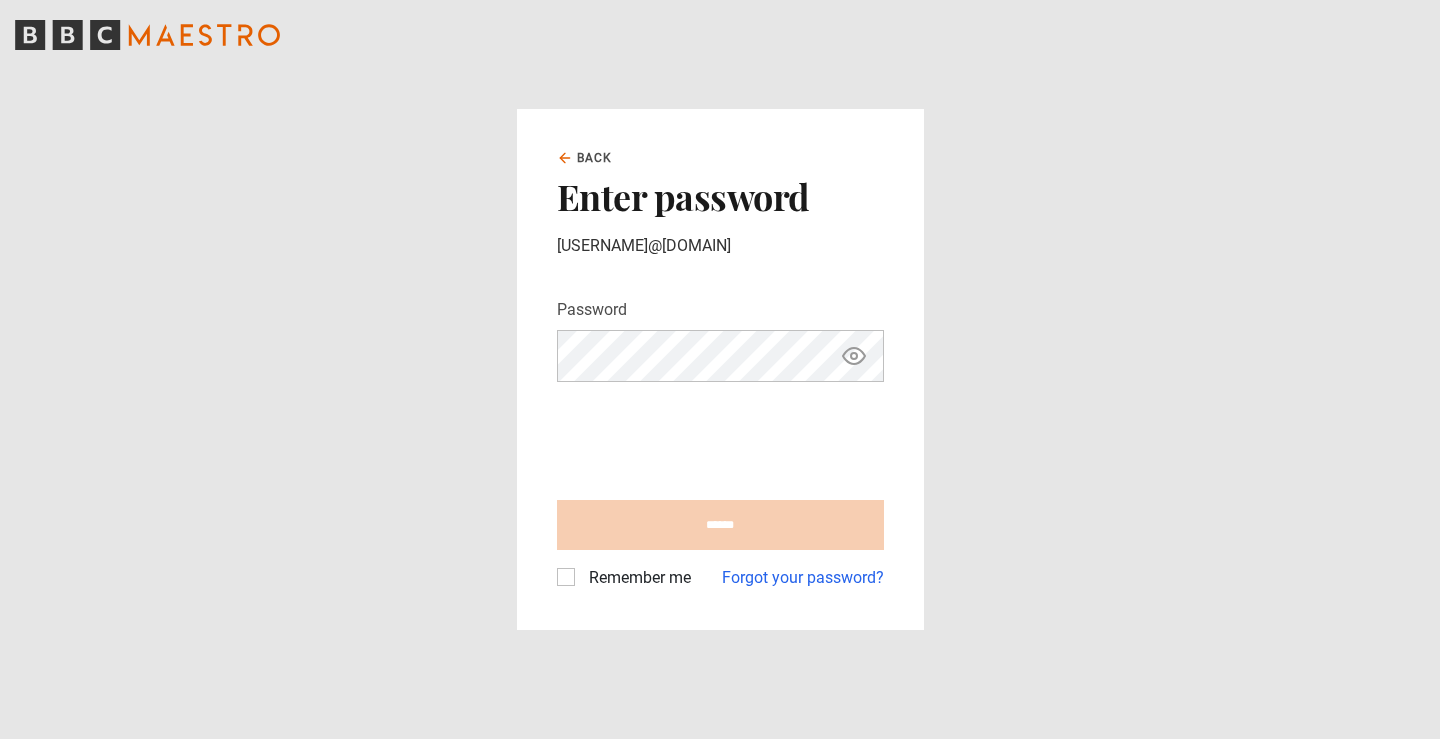 scroll, scrollTop: 0, scrollLeft: 0, axis: both 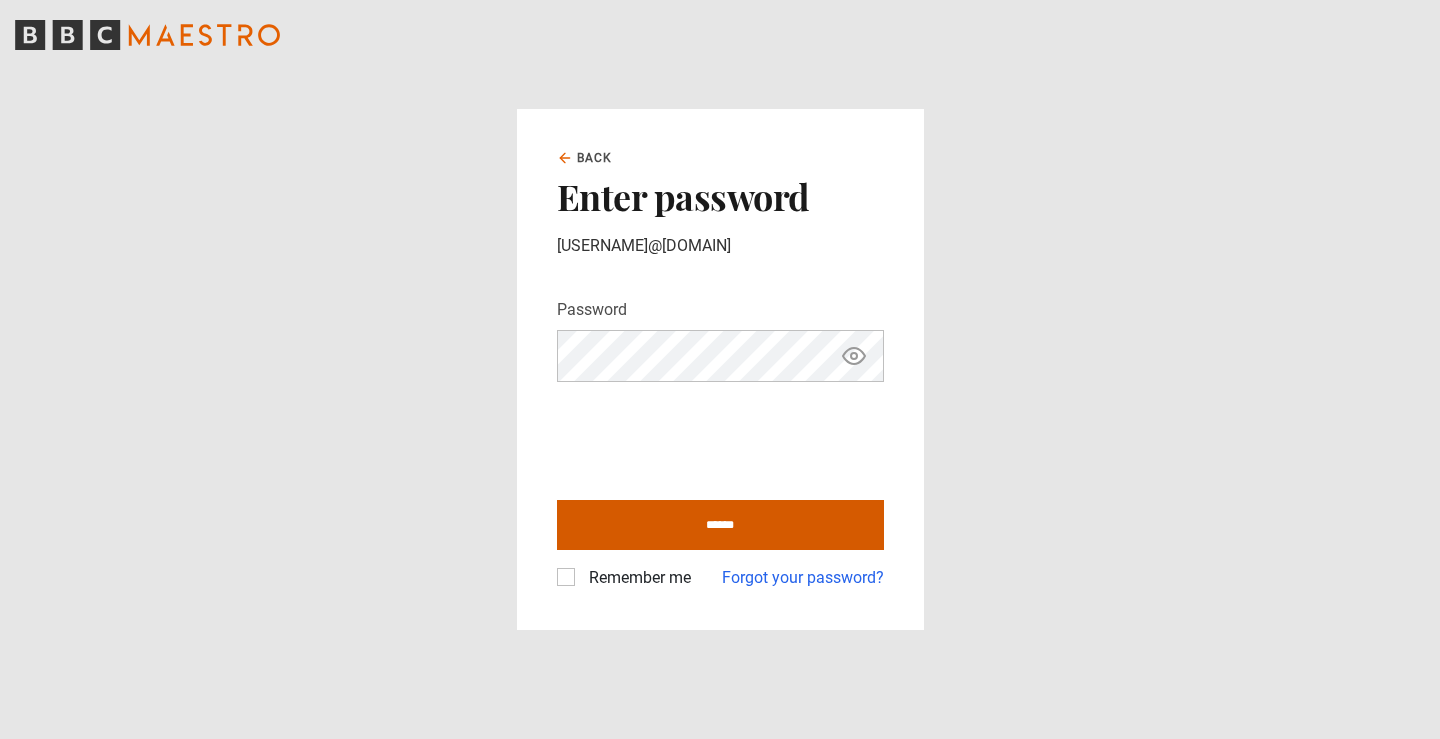 click on "******" at bounding box center (720, 525) 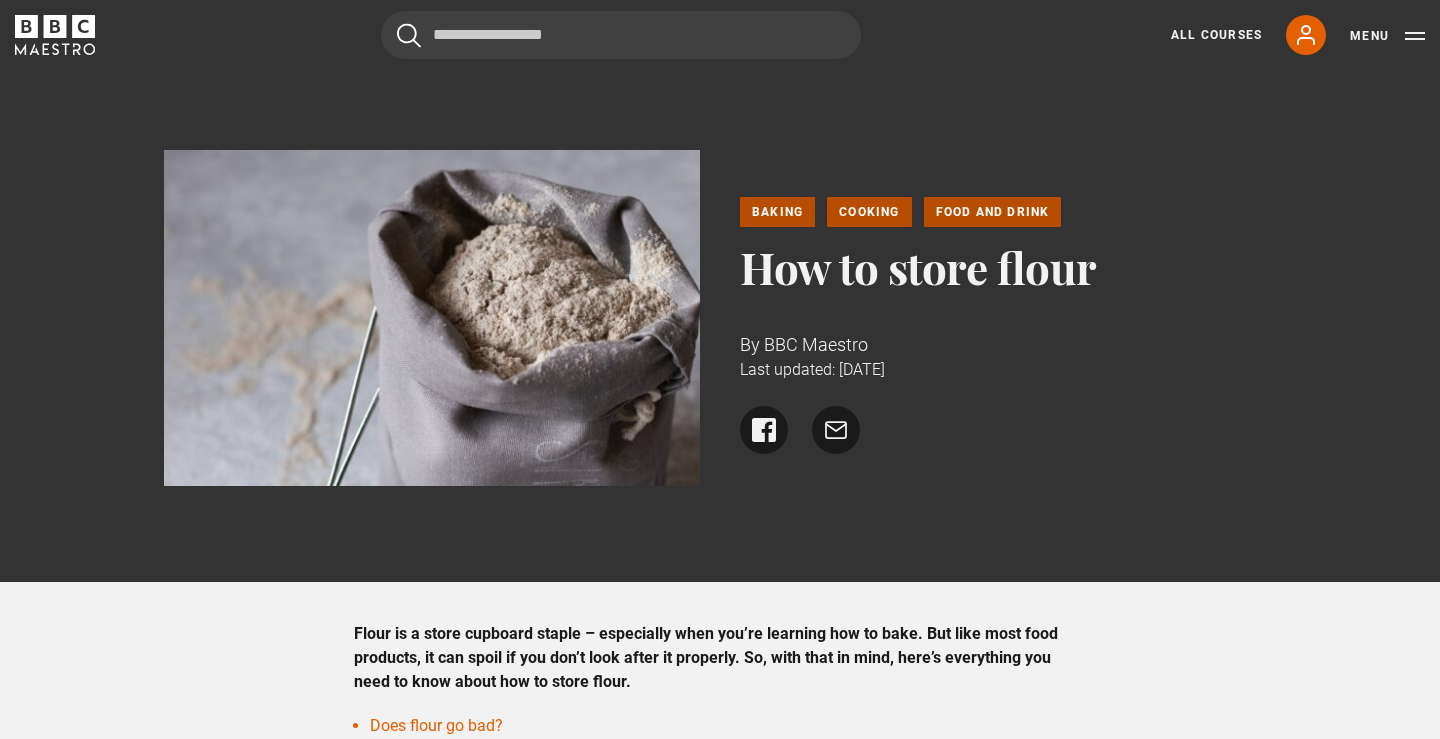 scroll, scrollTop: 0, scrollLeft: 0, axis: both 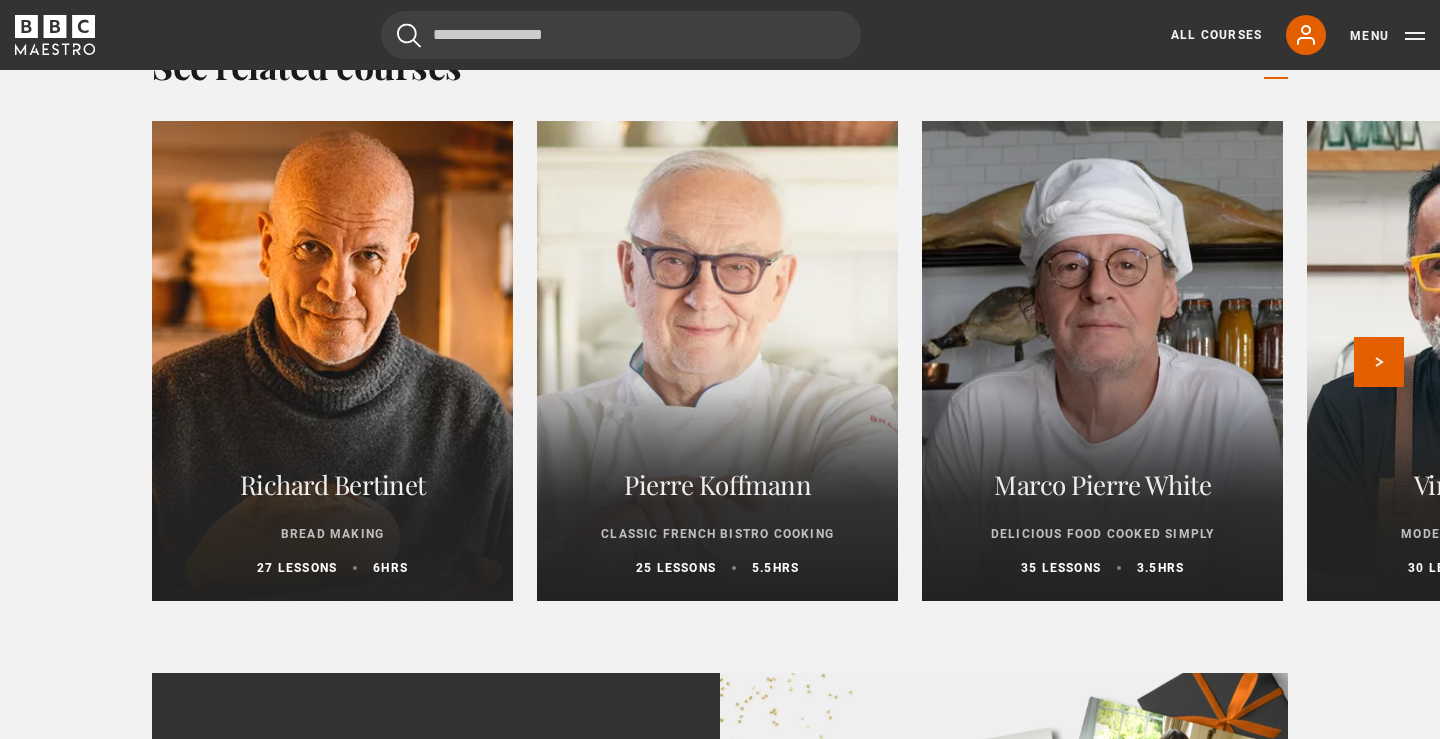 click at bounding box center (332, 361) 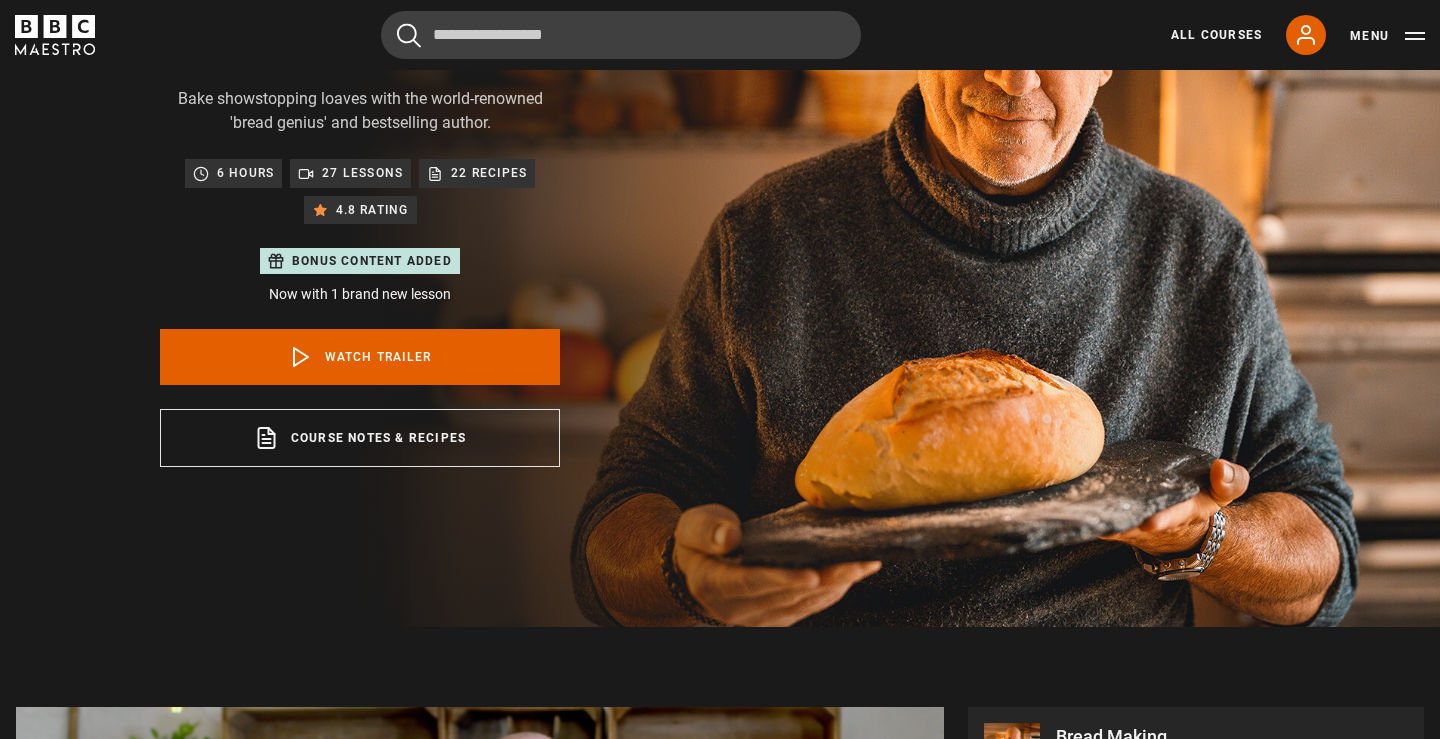 scroll, scrollTop: 0, scrollLeft: 0, axis: both 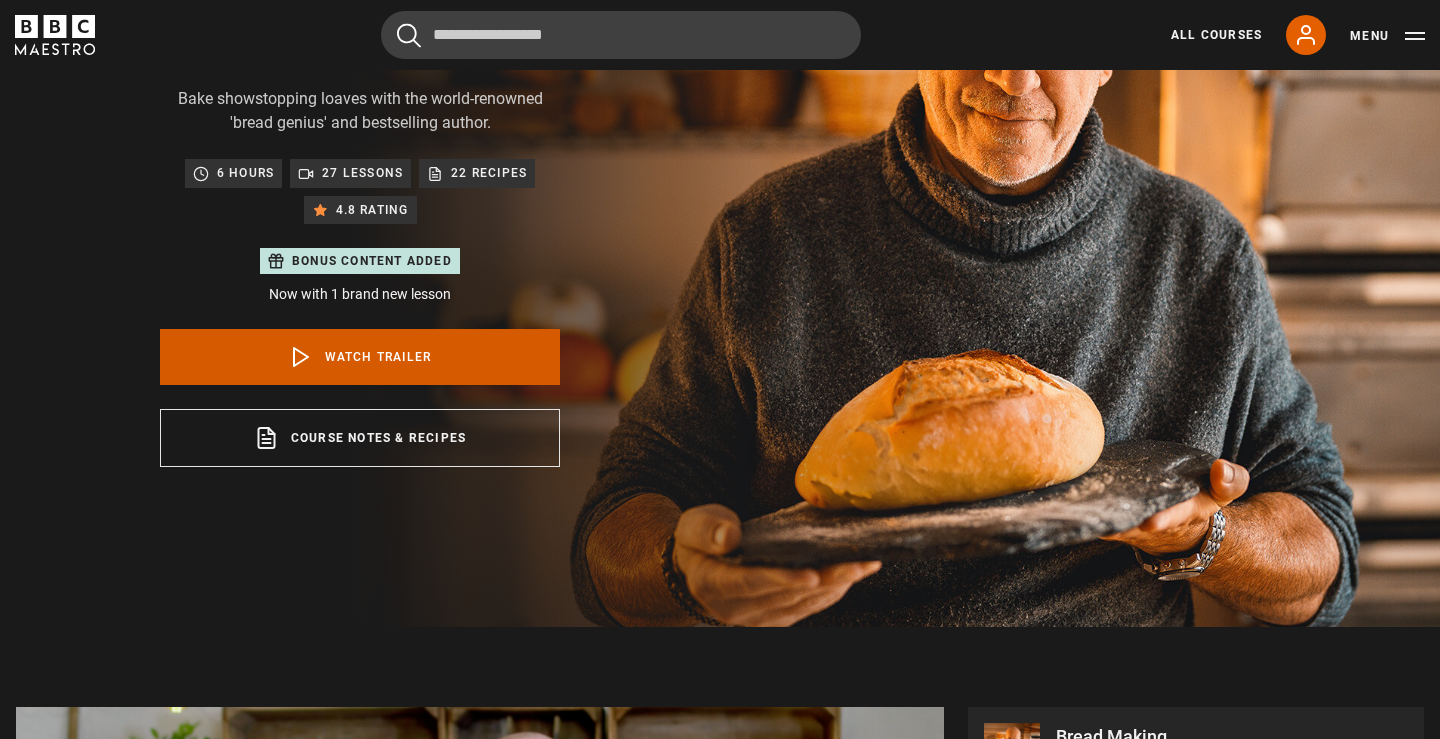 click on "Watch Trailer" at bounding box center (360, 357) 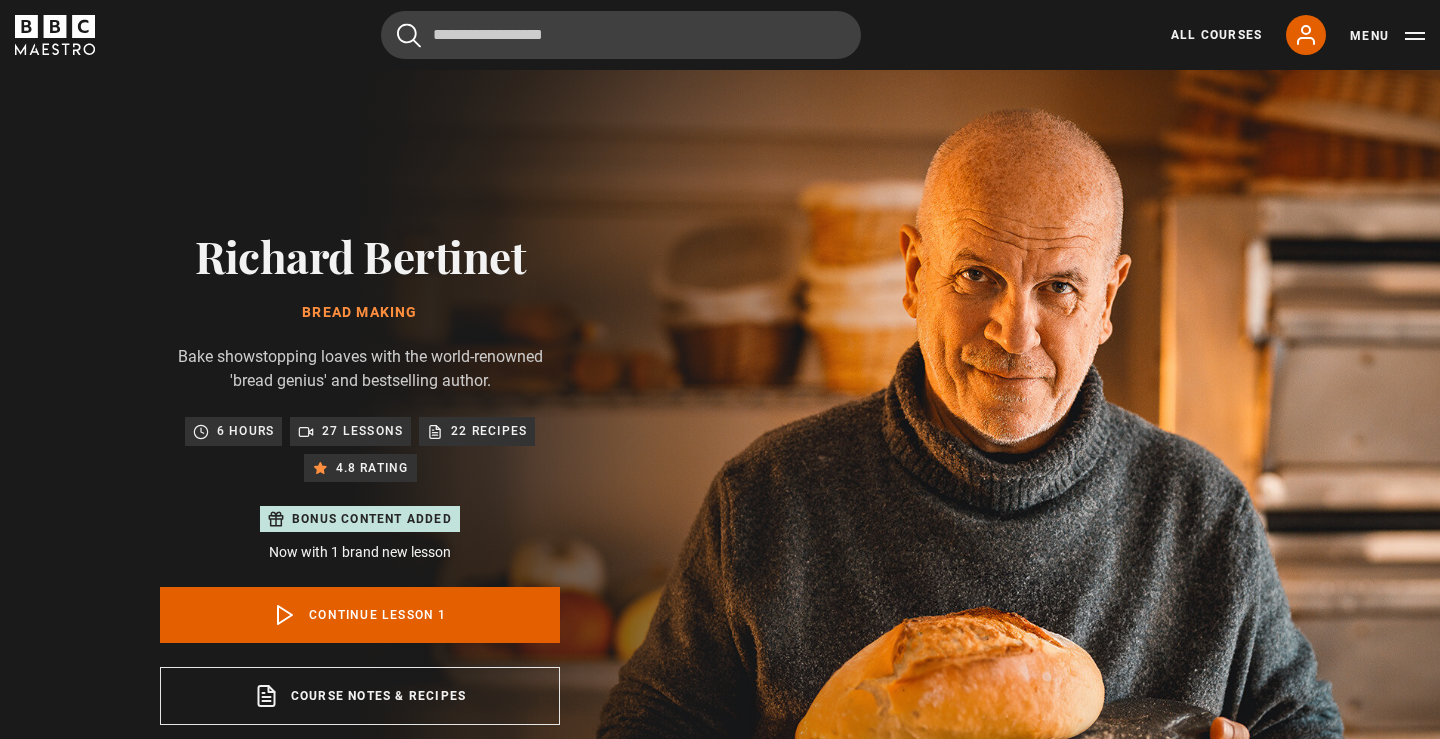 scroll, scrollTop: 883, scrollLeft: 0, axis: vertical 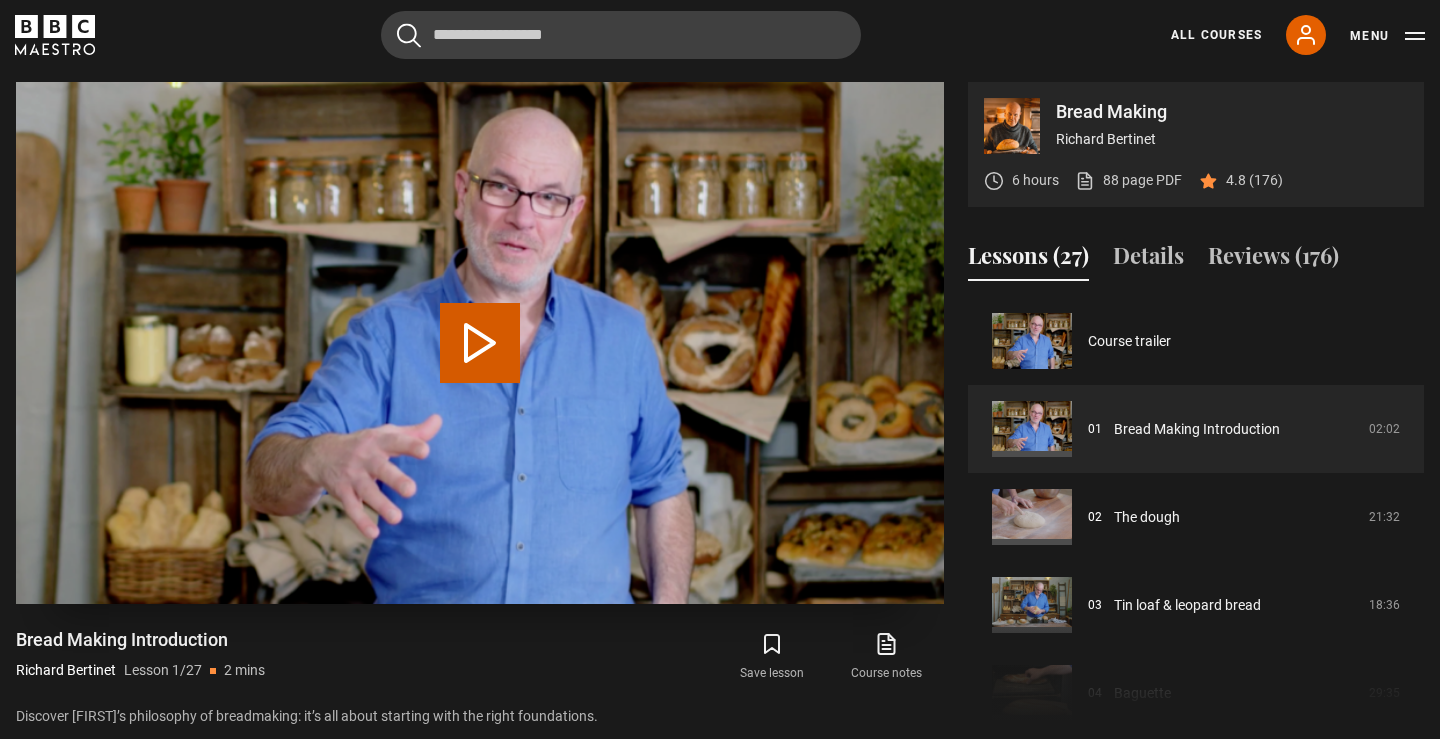 click on "Play Lesson Bread Making Introduction" at bounding box center (480, 343) 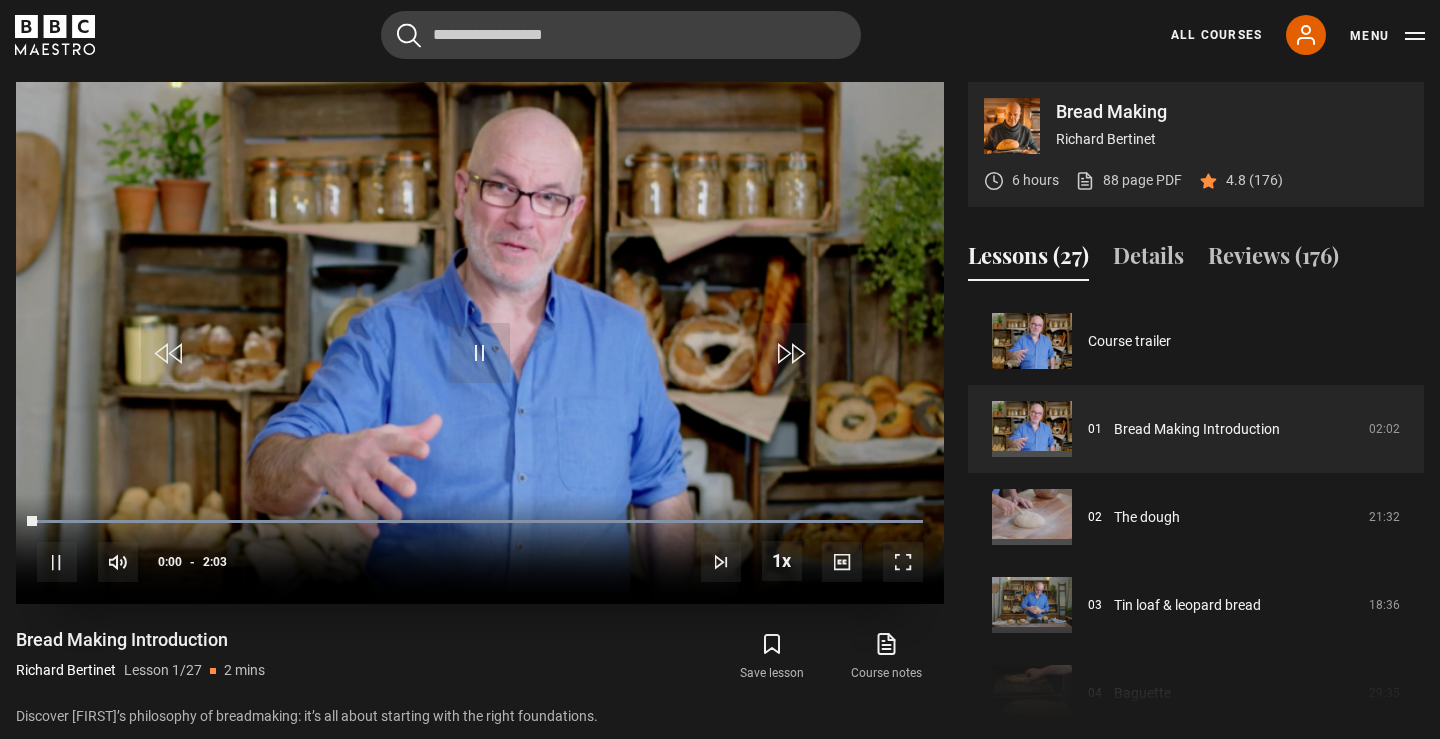click at bounding box center (903, 562) 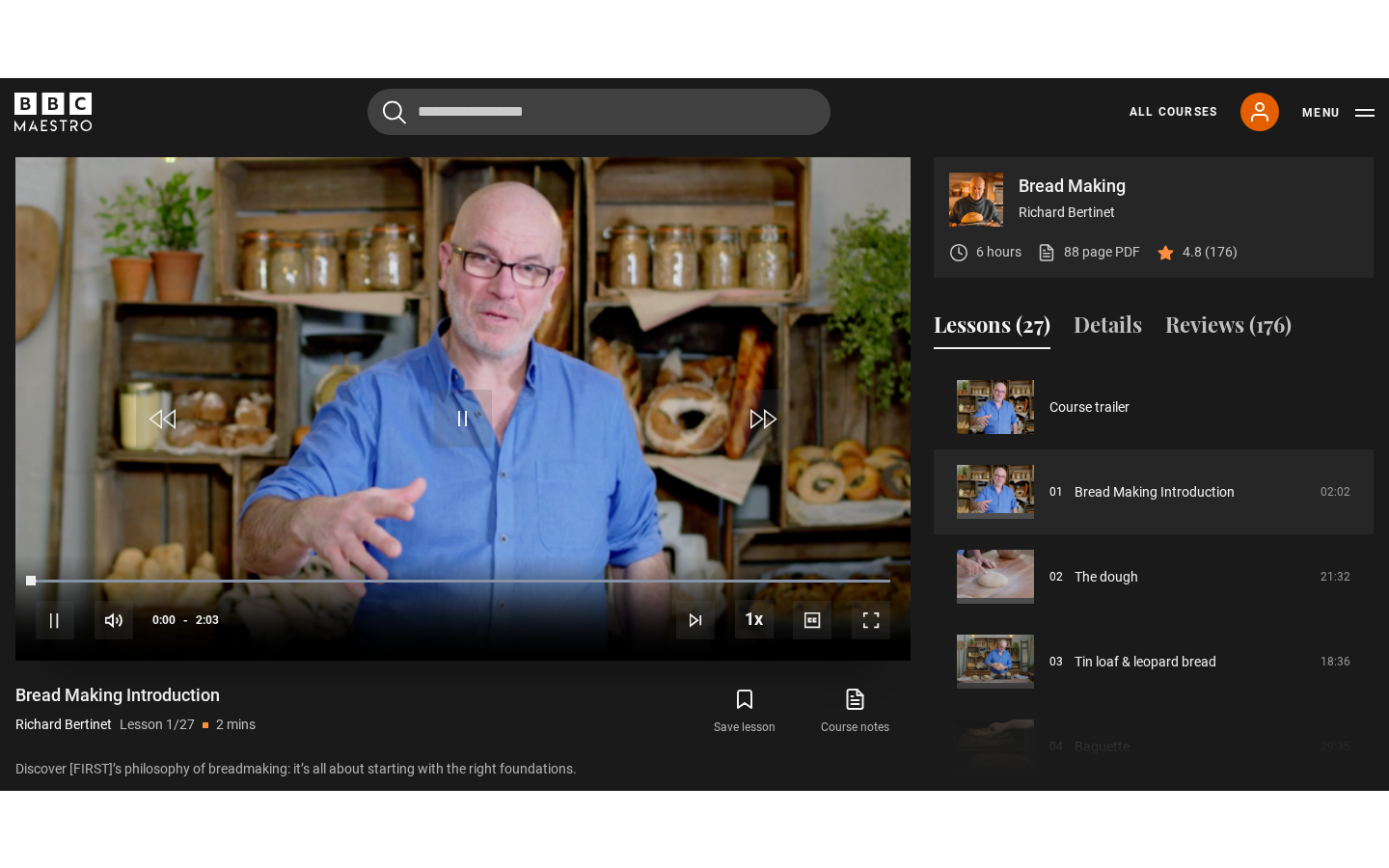 scroll, scrollTop: 0, scrollLeft: 0, axis: both 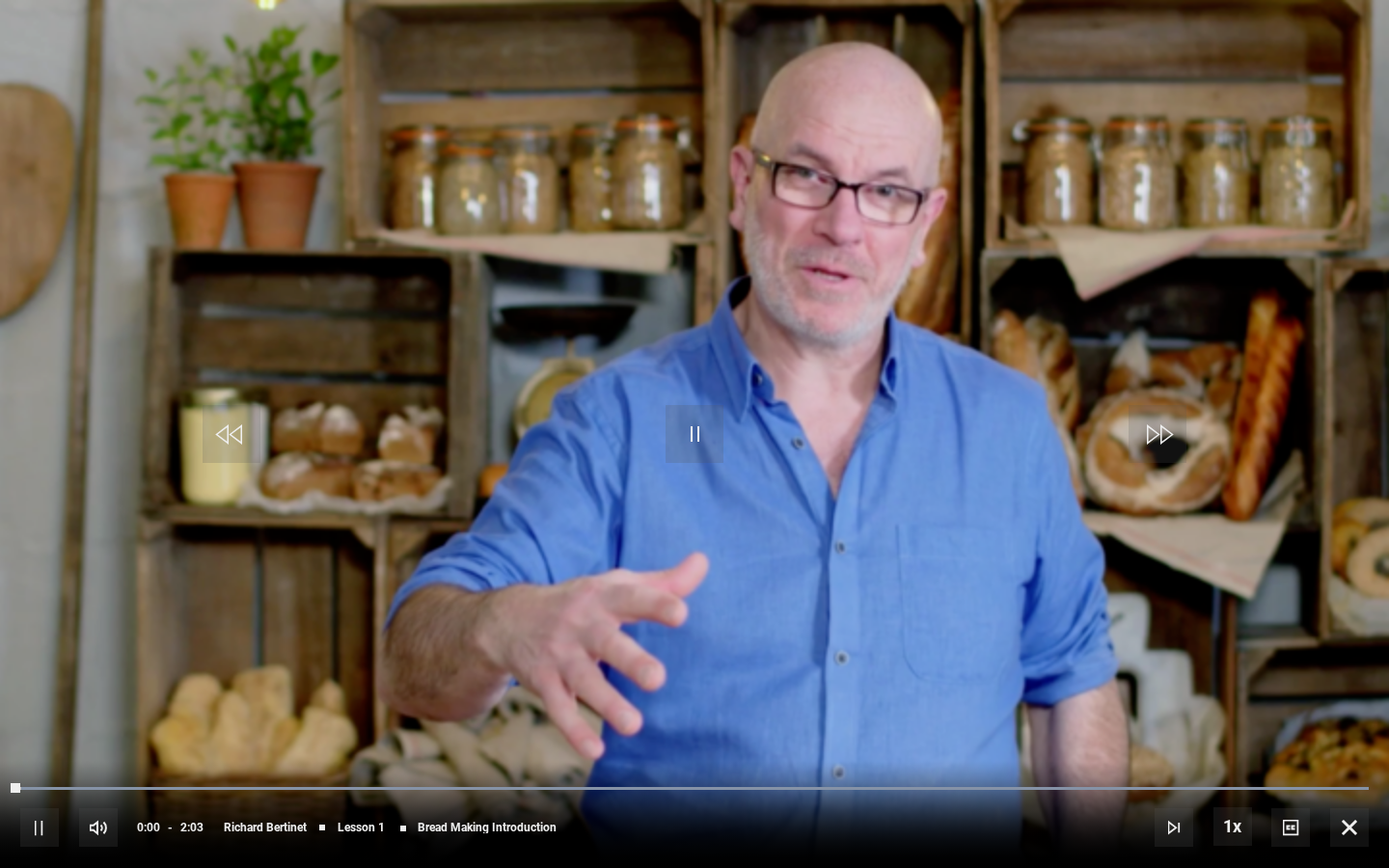 click at bounding box center (694, 434) 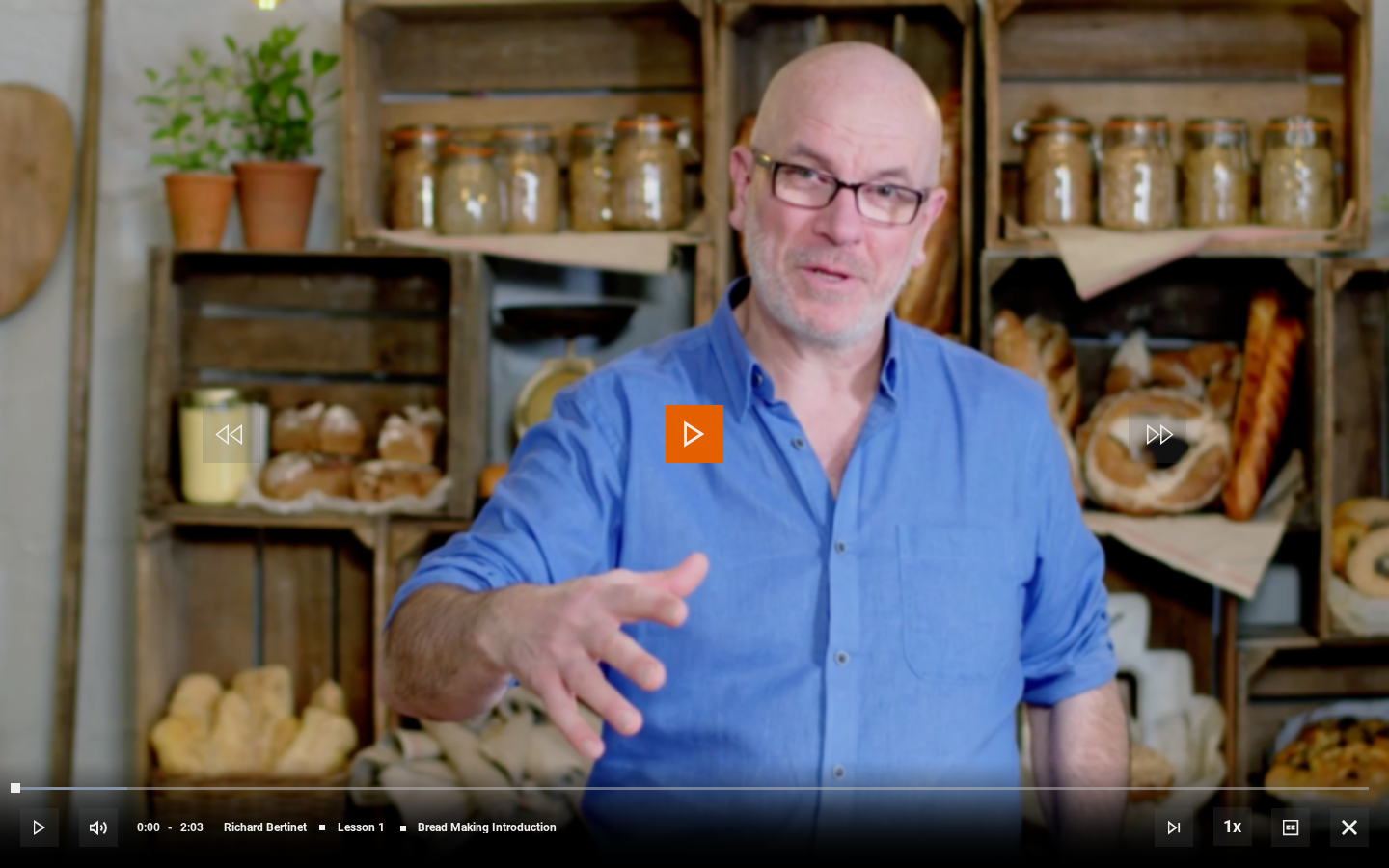 click at bounding box center (1349, 827) 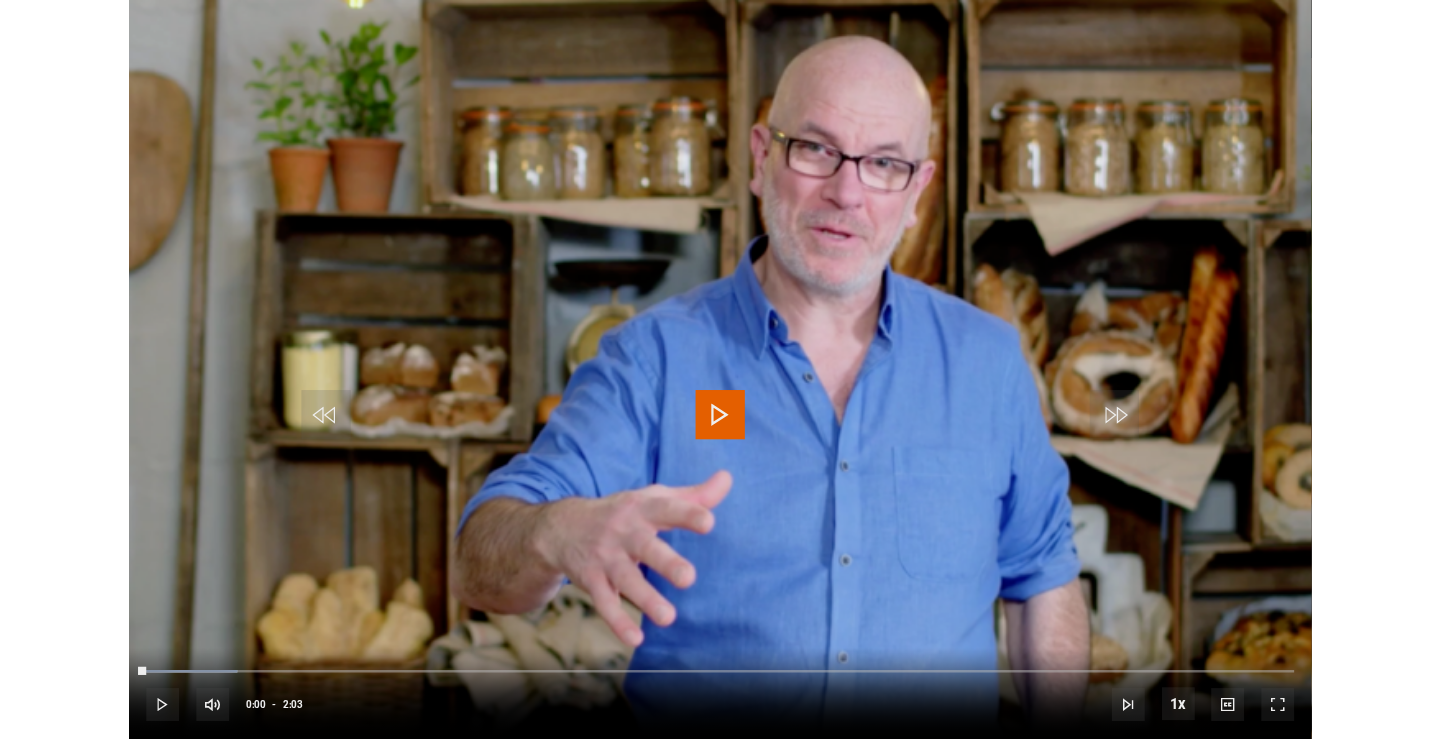 scroll, scrollTop: 883, scrollLeft: 0, axis: vertical 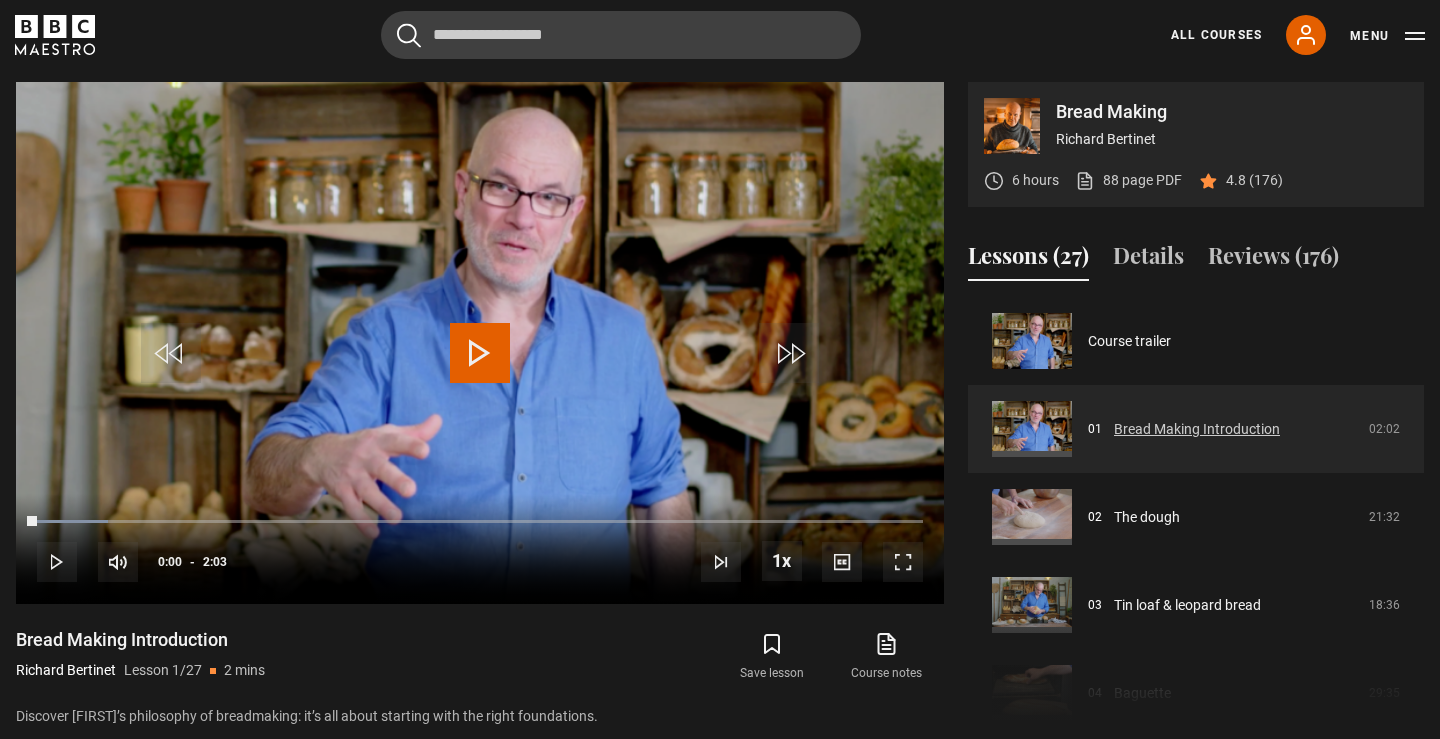 click on "Bread Making Introduction" at bounding box center (1197, 429) 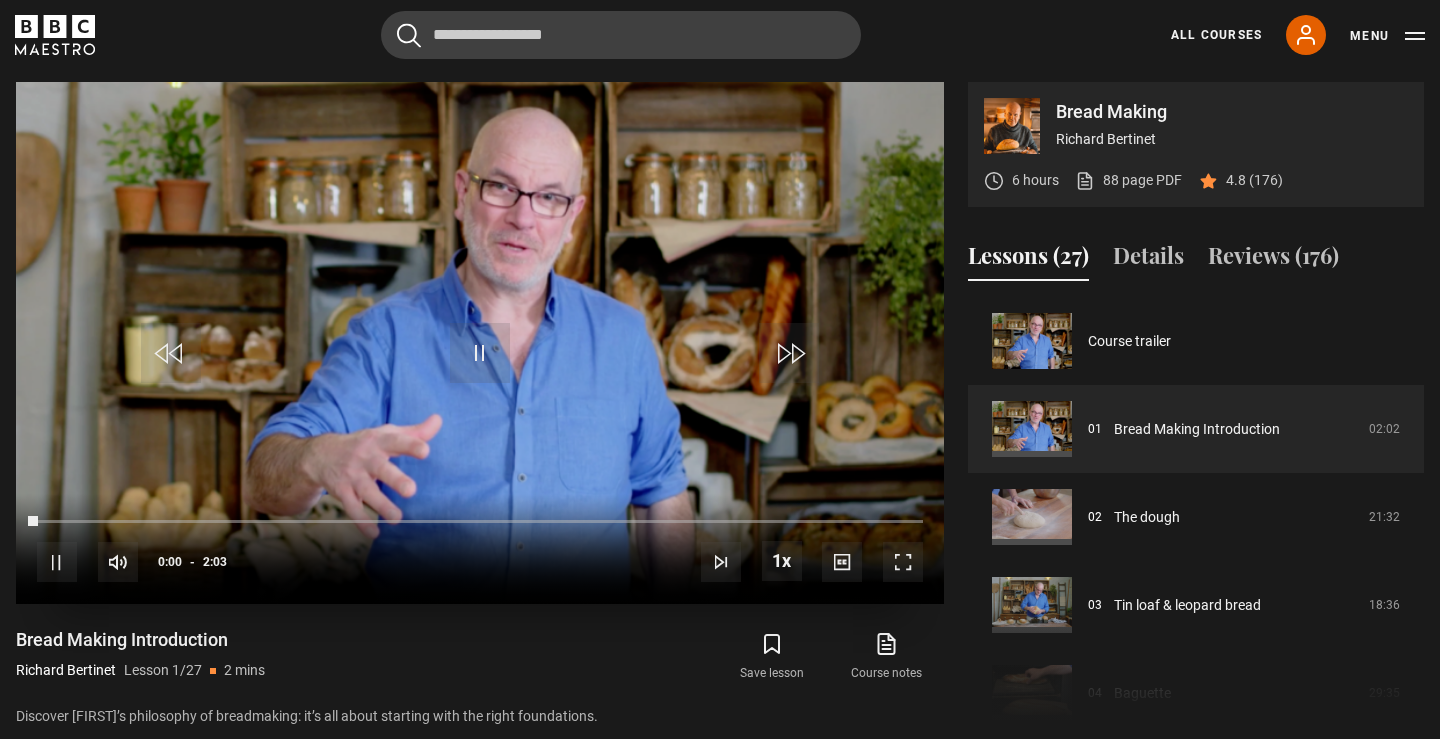 click at bounding box center [480, 353] 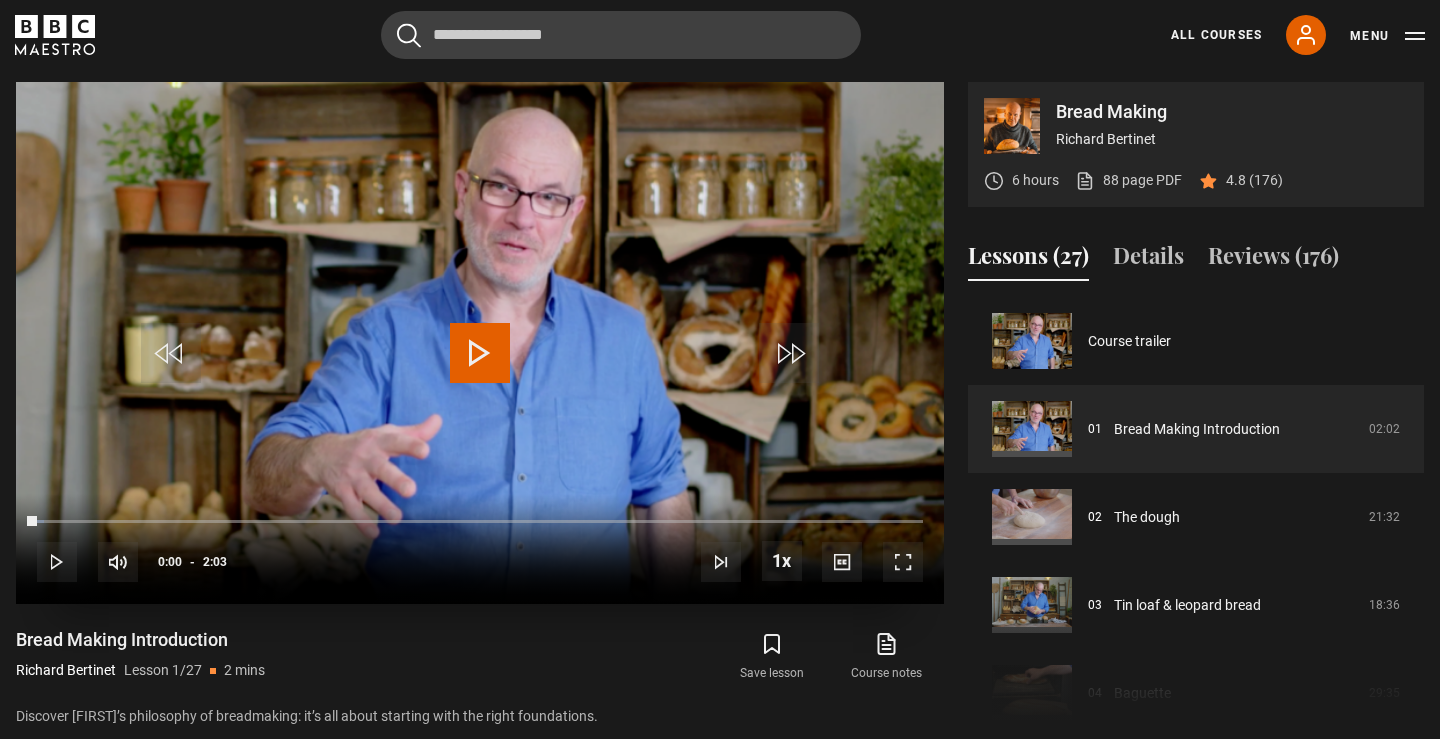click at bounding box center (480, 353) 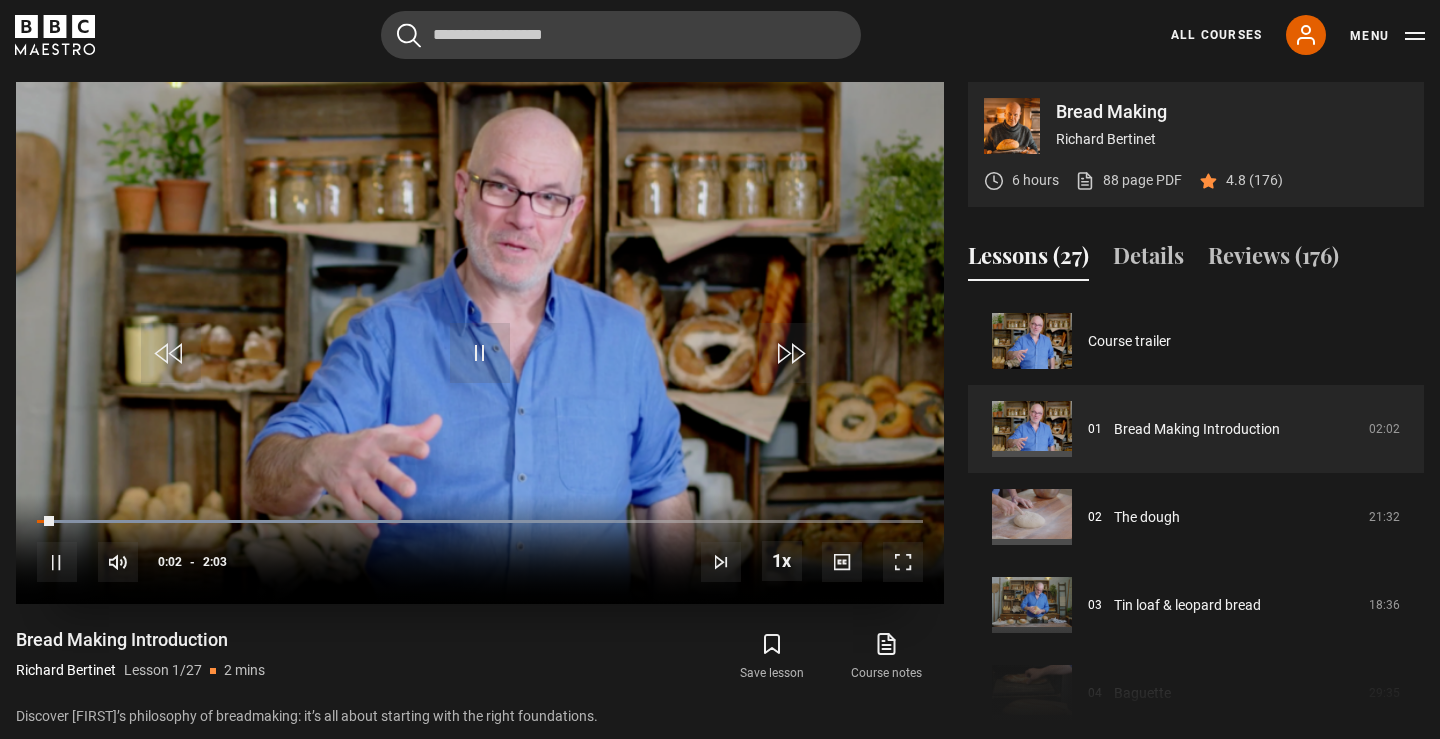 click at bounding box center [903, 562] 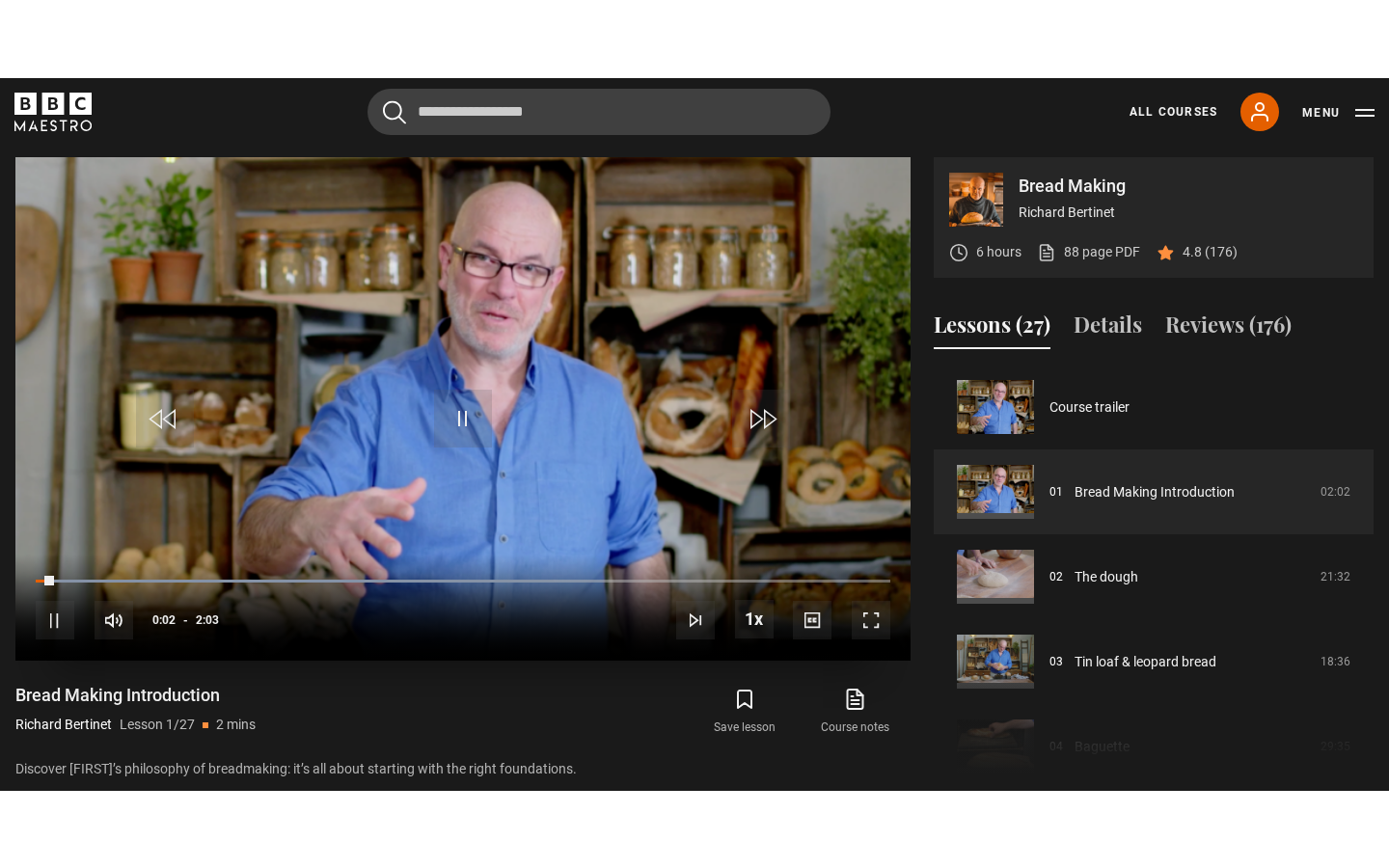scroll, scrollTop: 0, scrollLeft: 0, axis: both 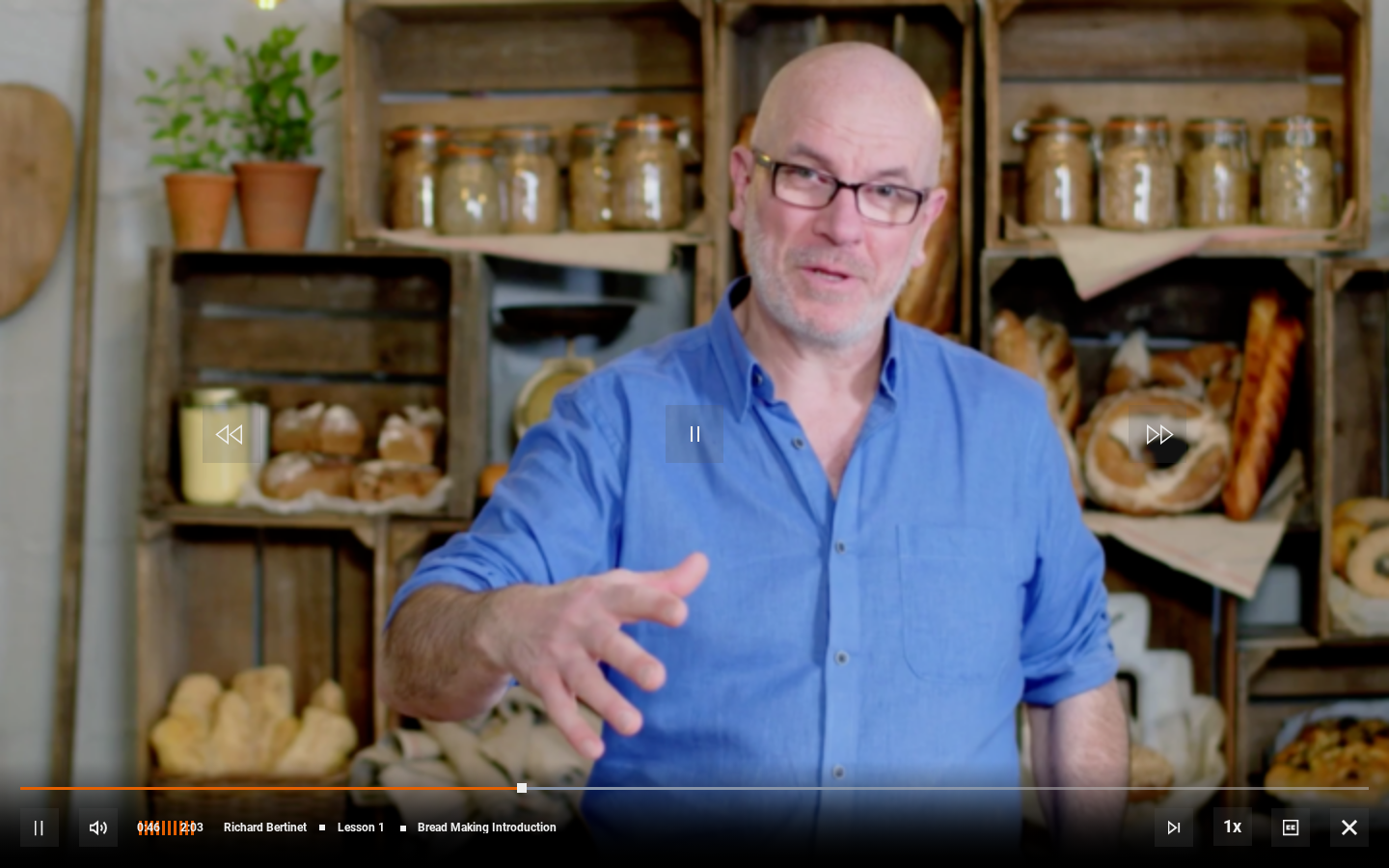 click at bounding box center (98, 827) 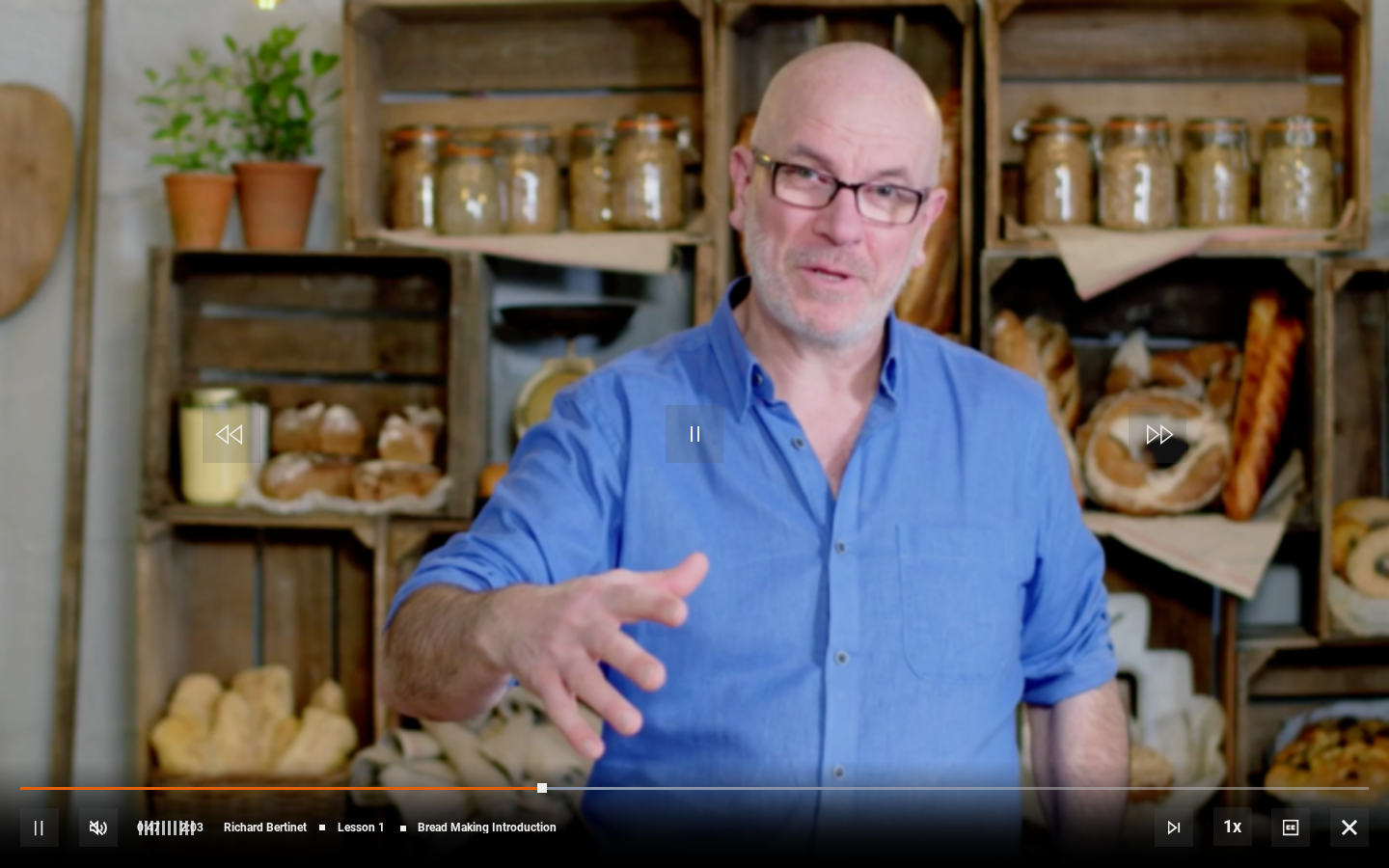 click at bounding box center [98, 827] 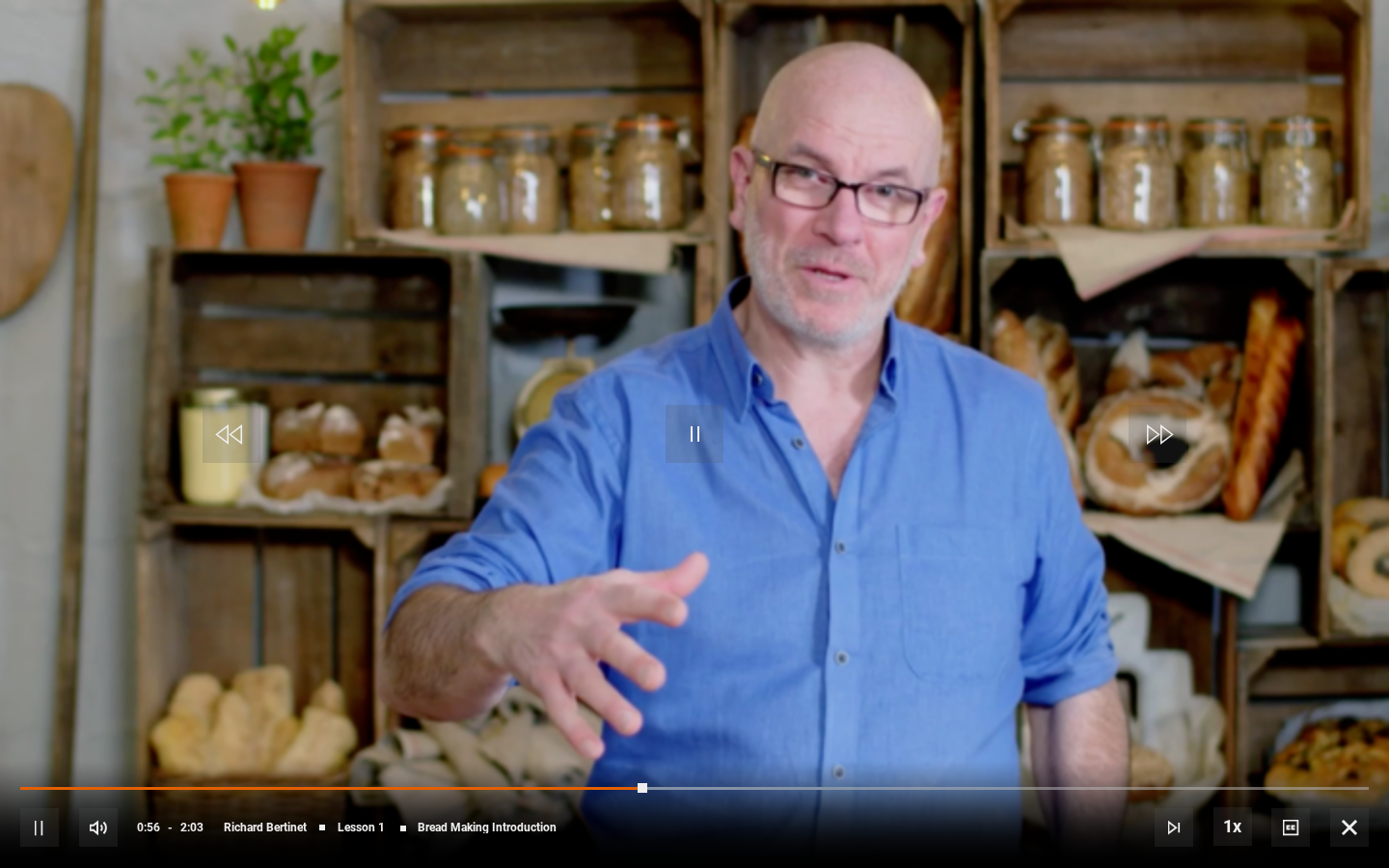 click at bounding box center (1349, 827) 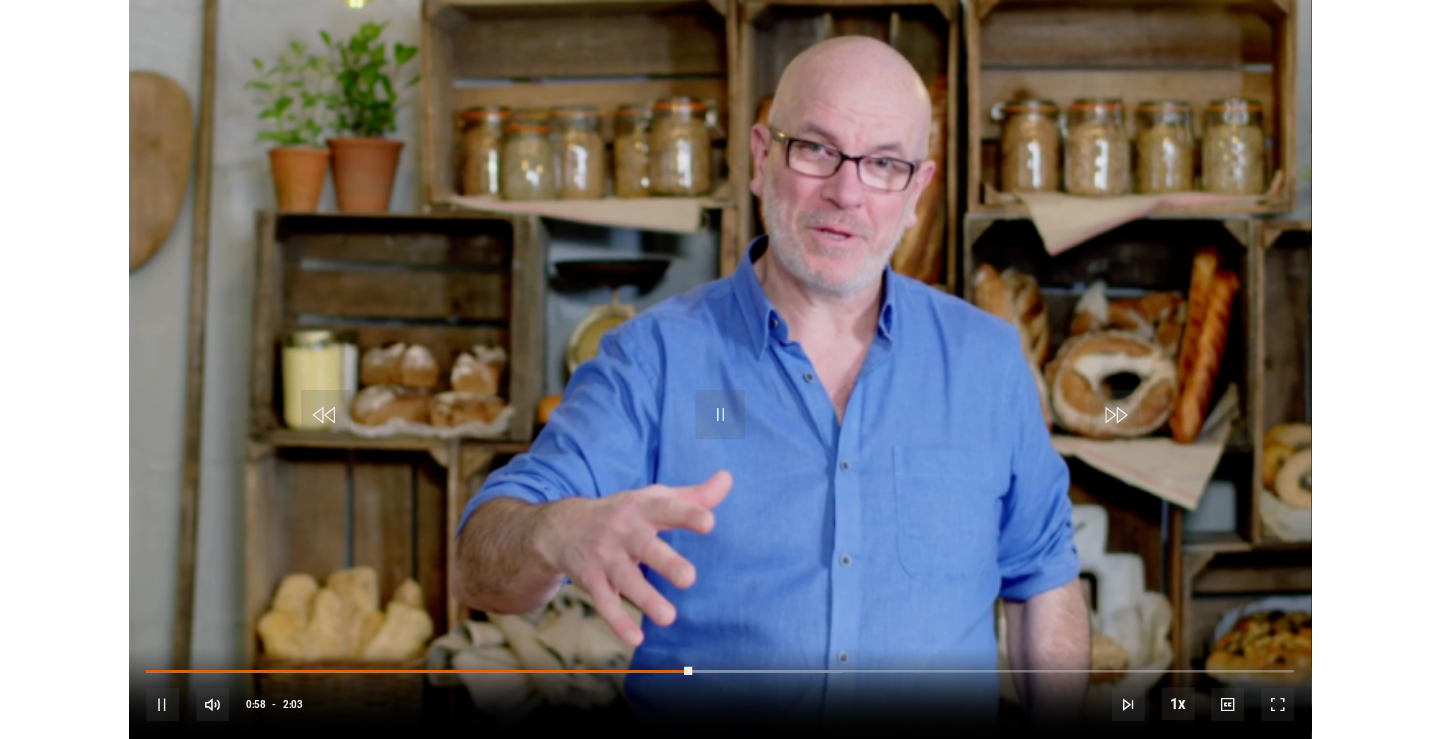 scroll, scrollTop: 883, scrollLeft: 0, axis: vertical 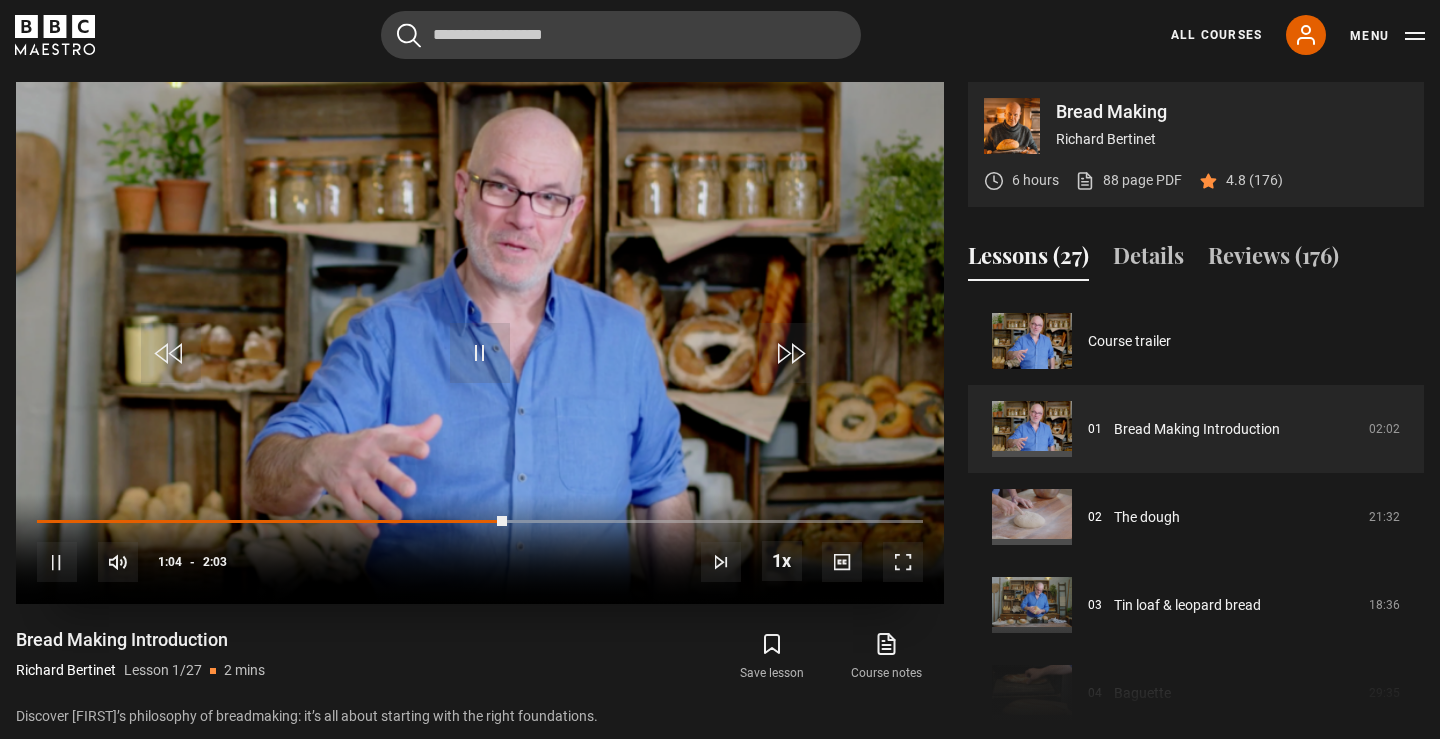 click at bounding box center [903, 562] 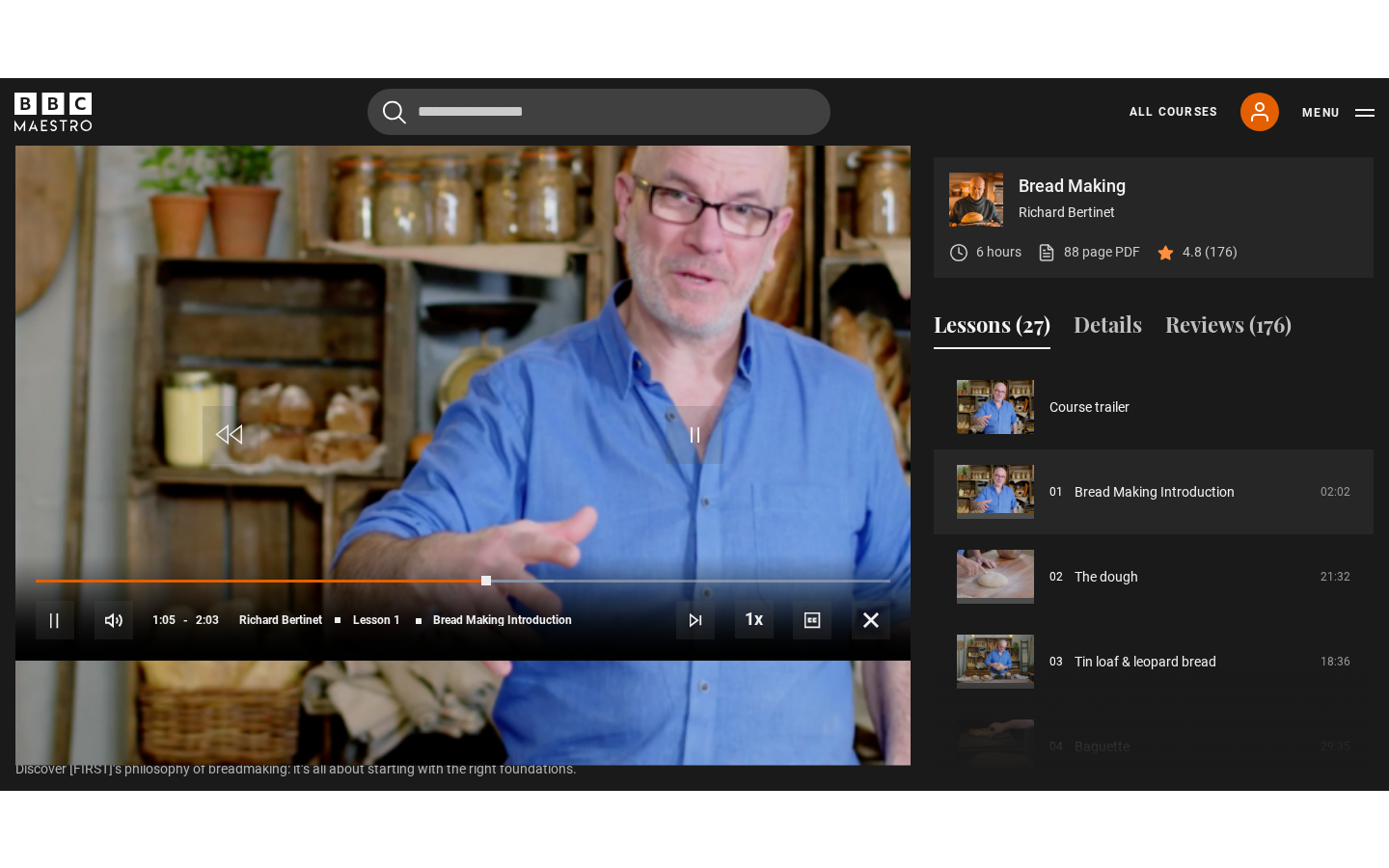 scroll, scrollTop: 0, scrollLeft: 0, axis: both 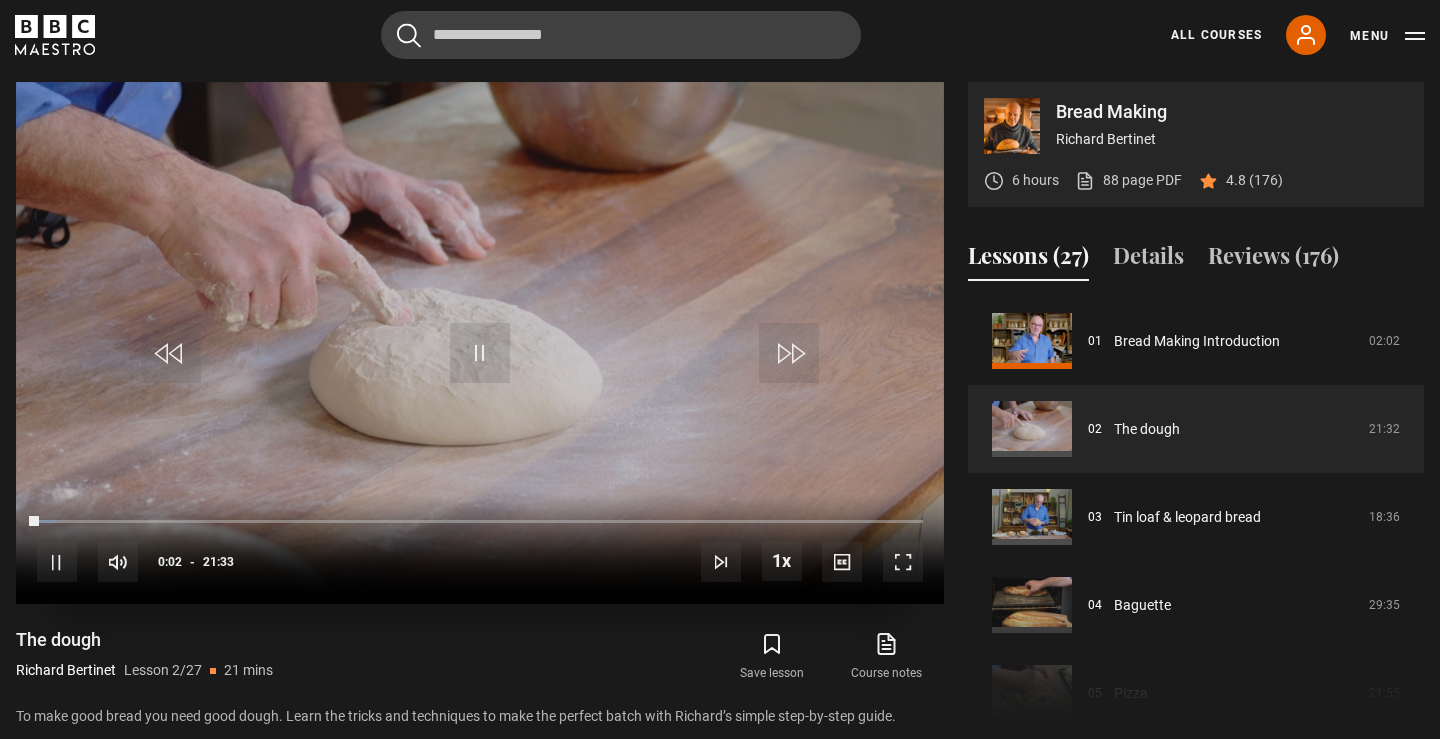 click at bounding box center (903, 562) 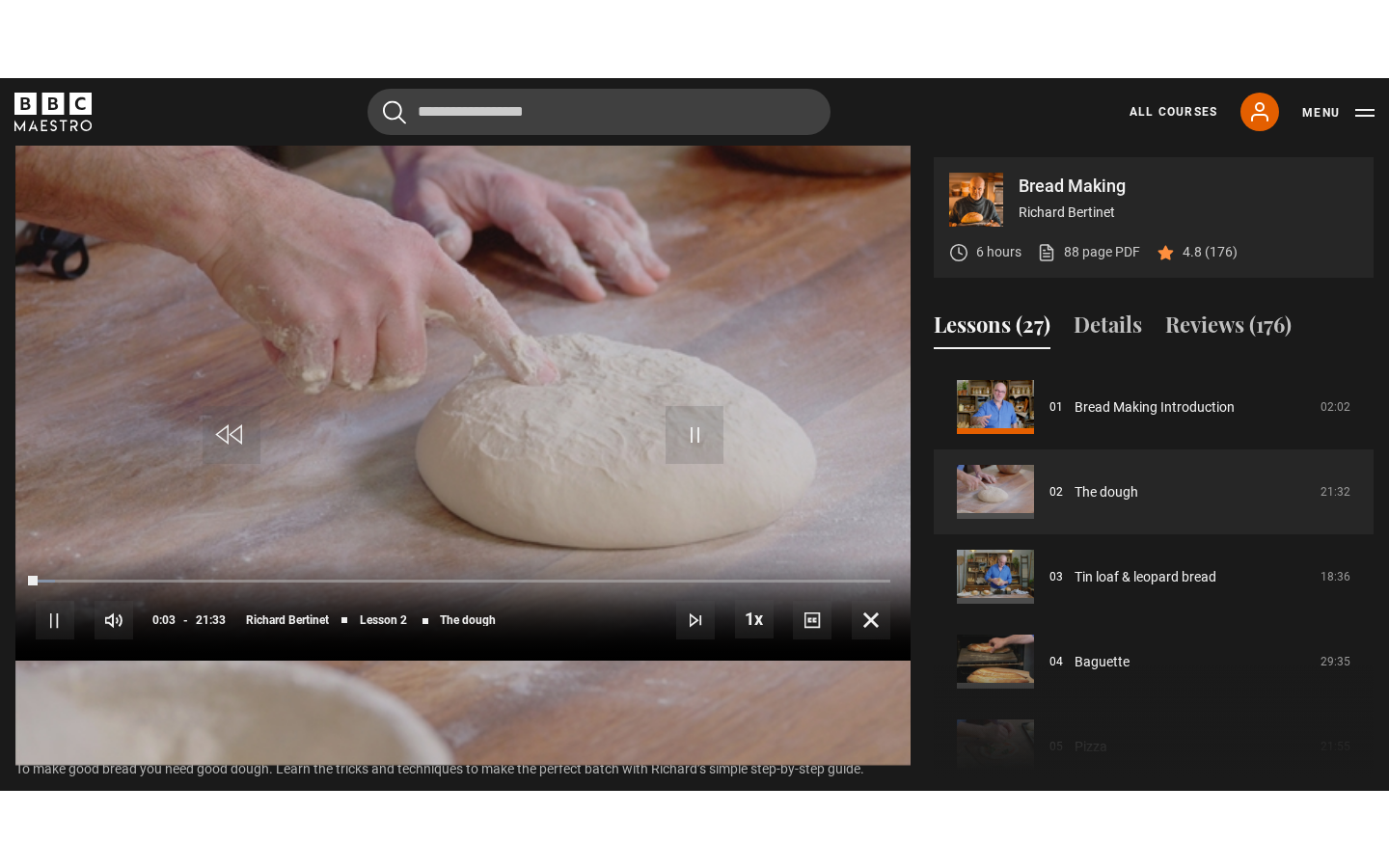 scroll, scrollTop: 0, scrollLeft: 0, axis: both 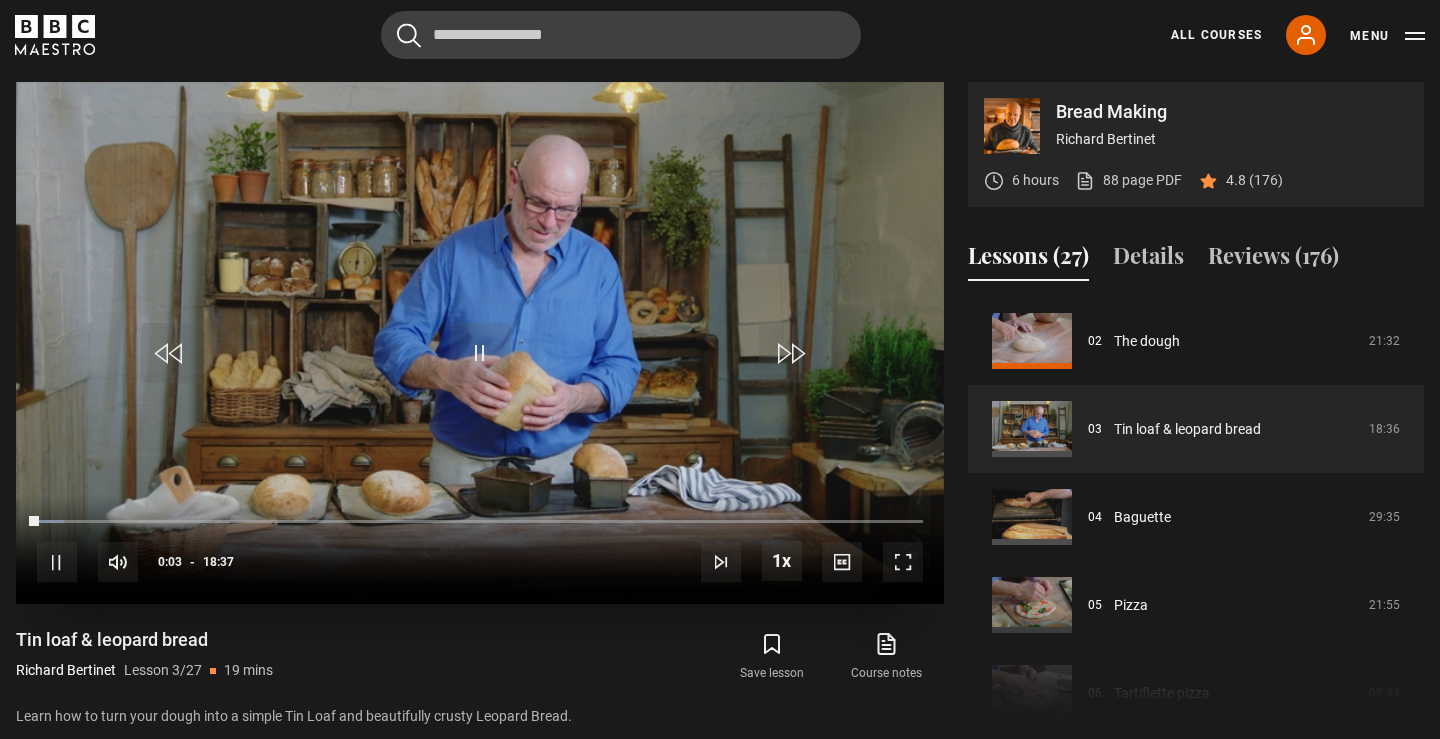 click at bounding box center [903, 562] 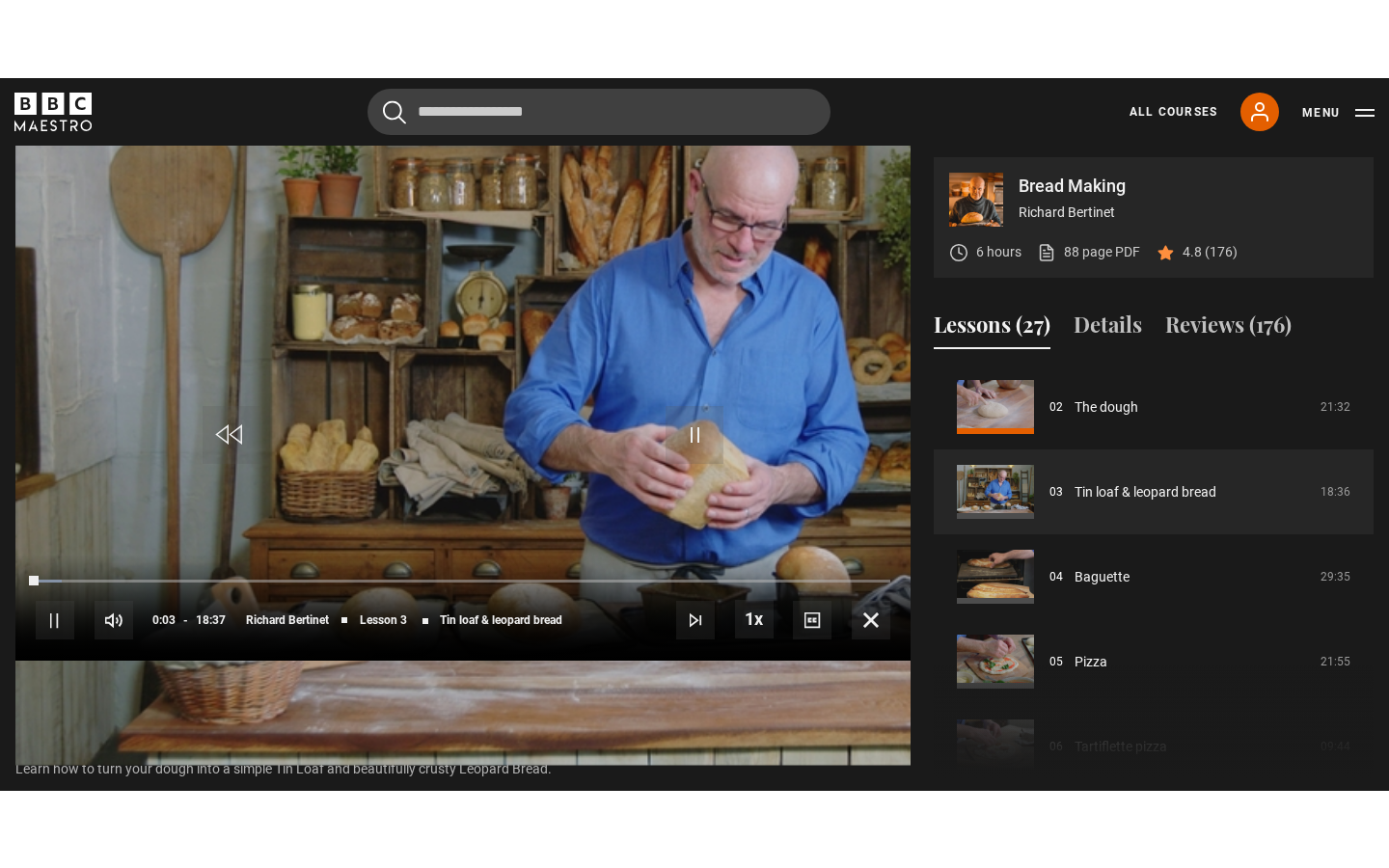 scroll, scrollTop: 0, scrollLeft: 0, axis: both 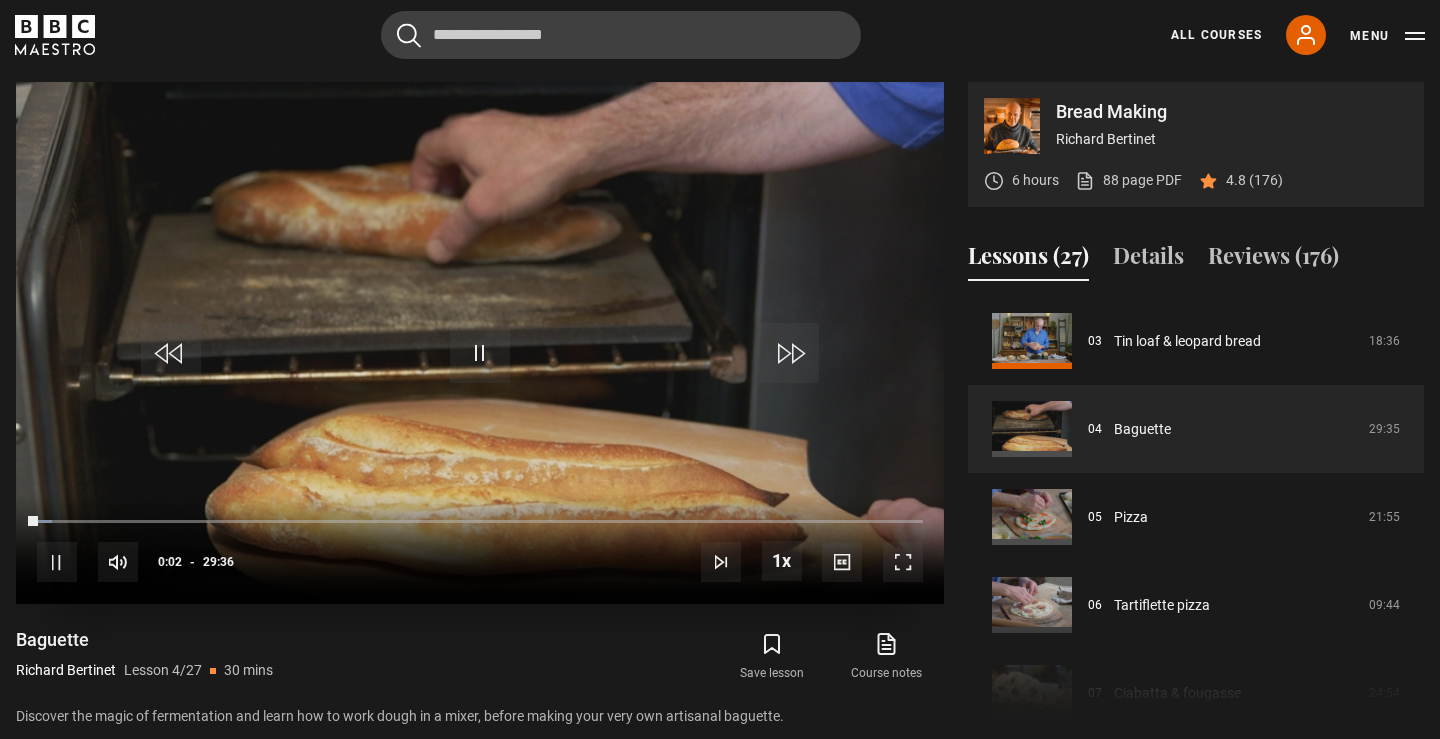 click at bounding box center [903, 562] 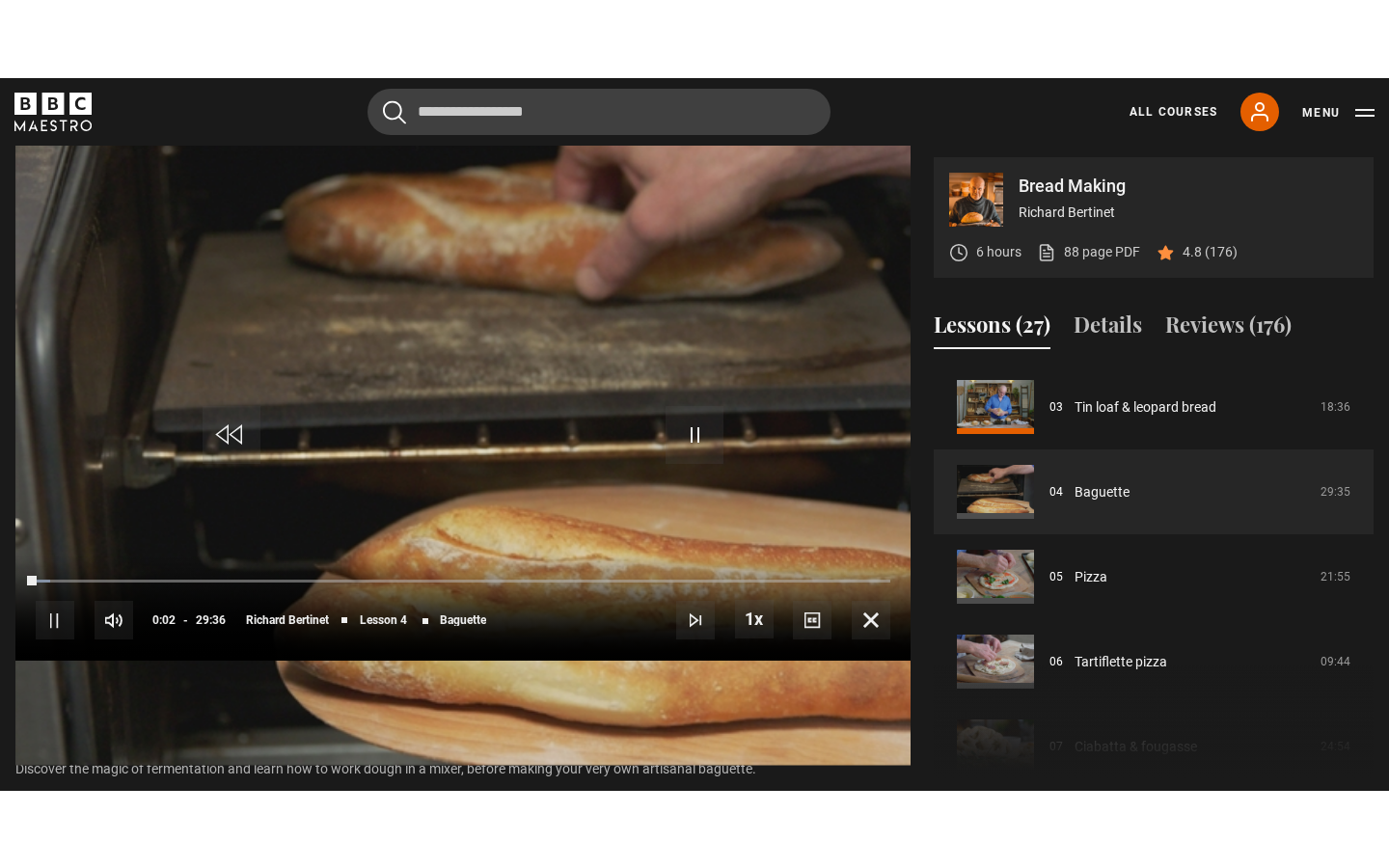 scroll, scrollTop: 0, scrollLeft: 0, axis: both 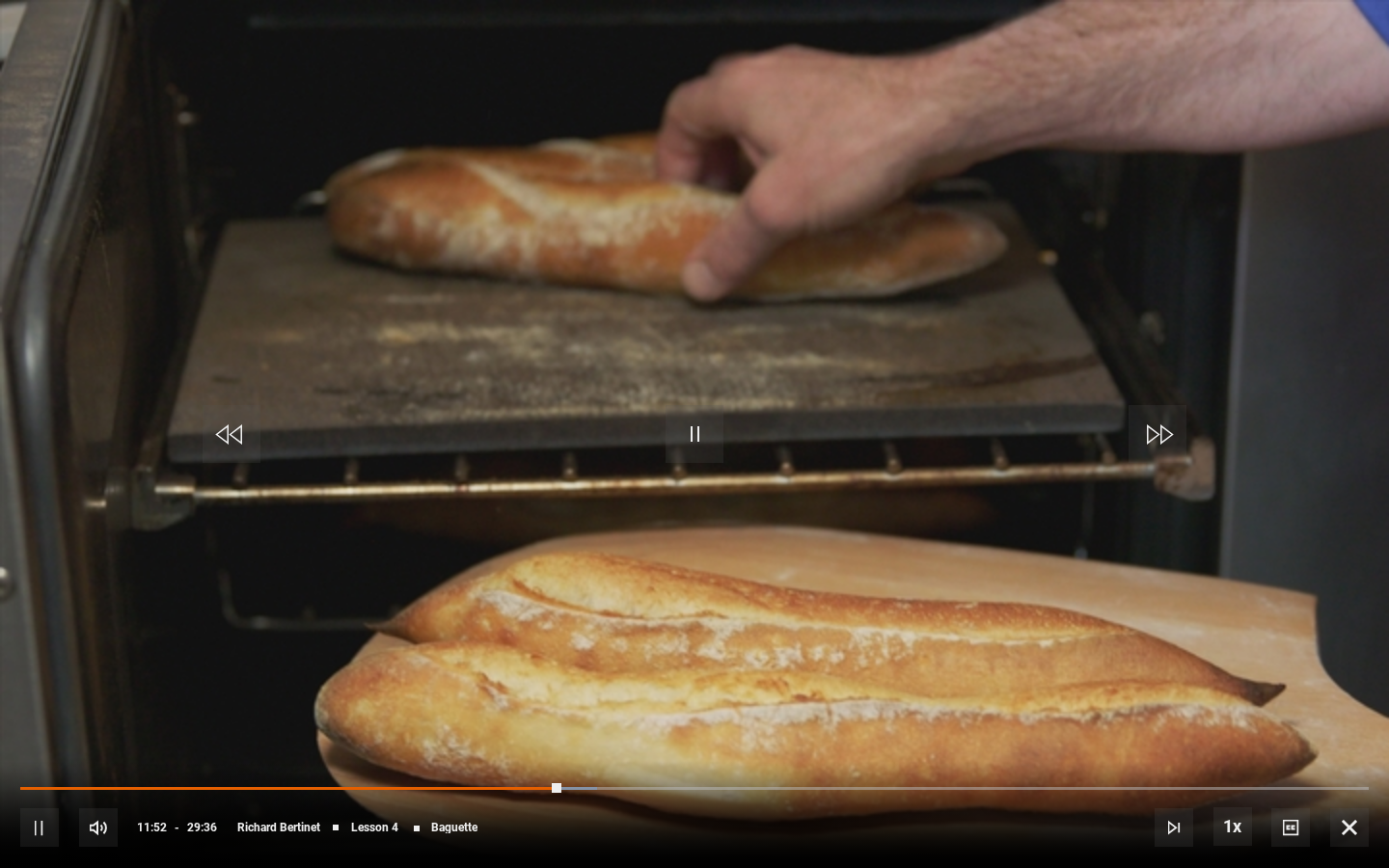 click at bounding box center [694, 434] 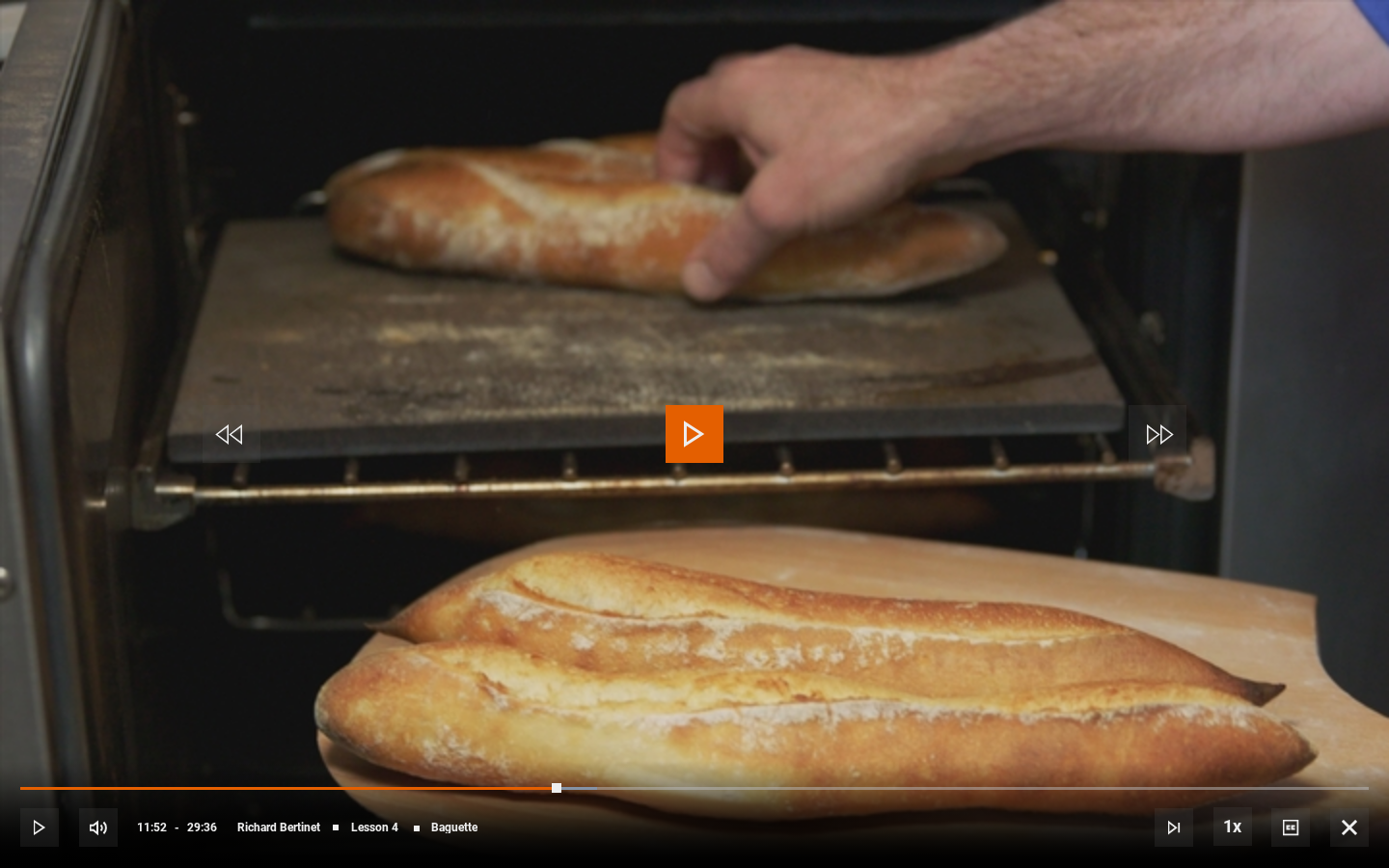 click at bounding box center (694, 434) 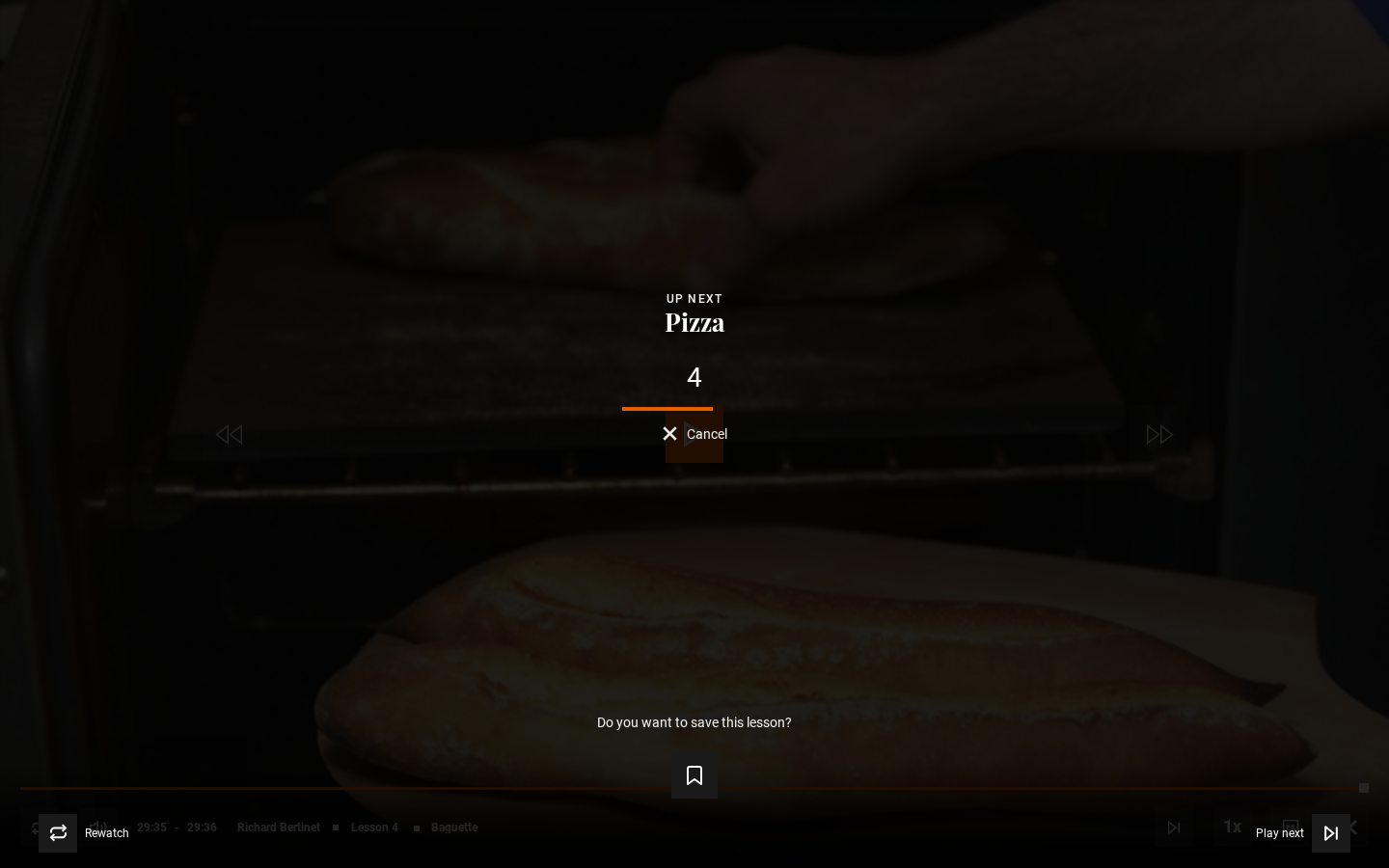 click on "Cancel" at bounding box center [694, 433] 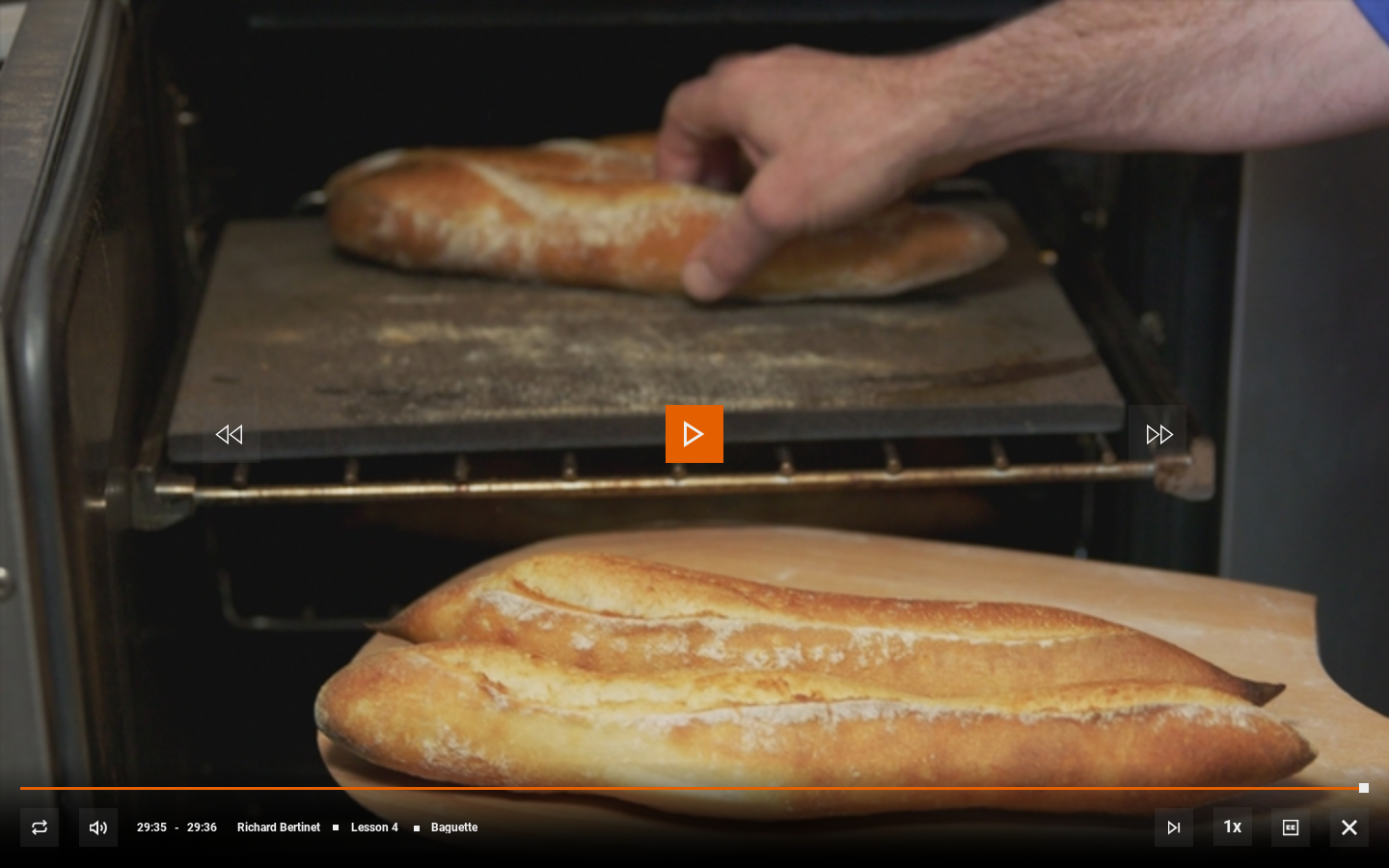 click at bounding box center (1349, 827) 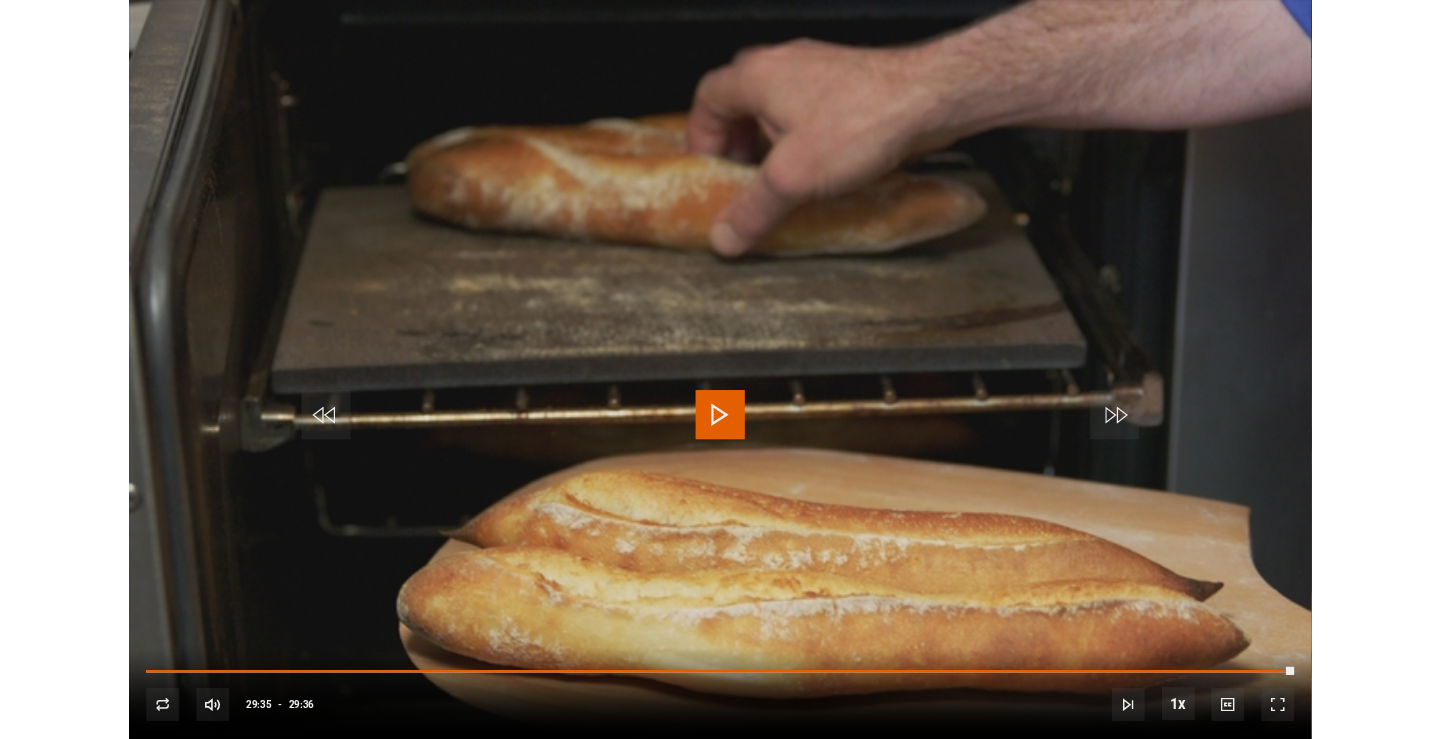 scroll, scrollTop: 883, scrollLeft: 0, axis: vertical 